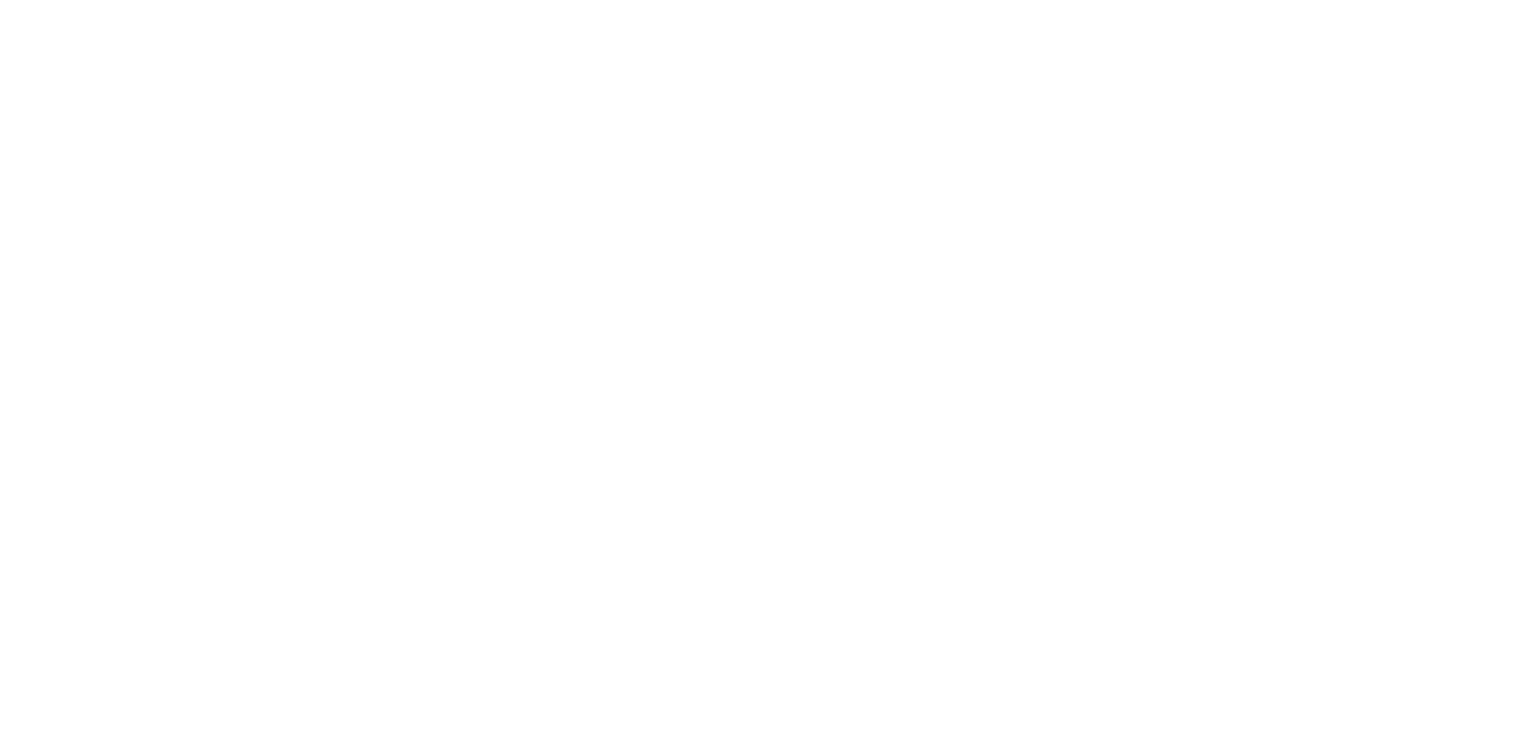 scroll, scrollTop: 0, scrollLeft: 0, axis: both 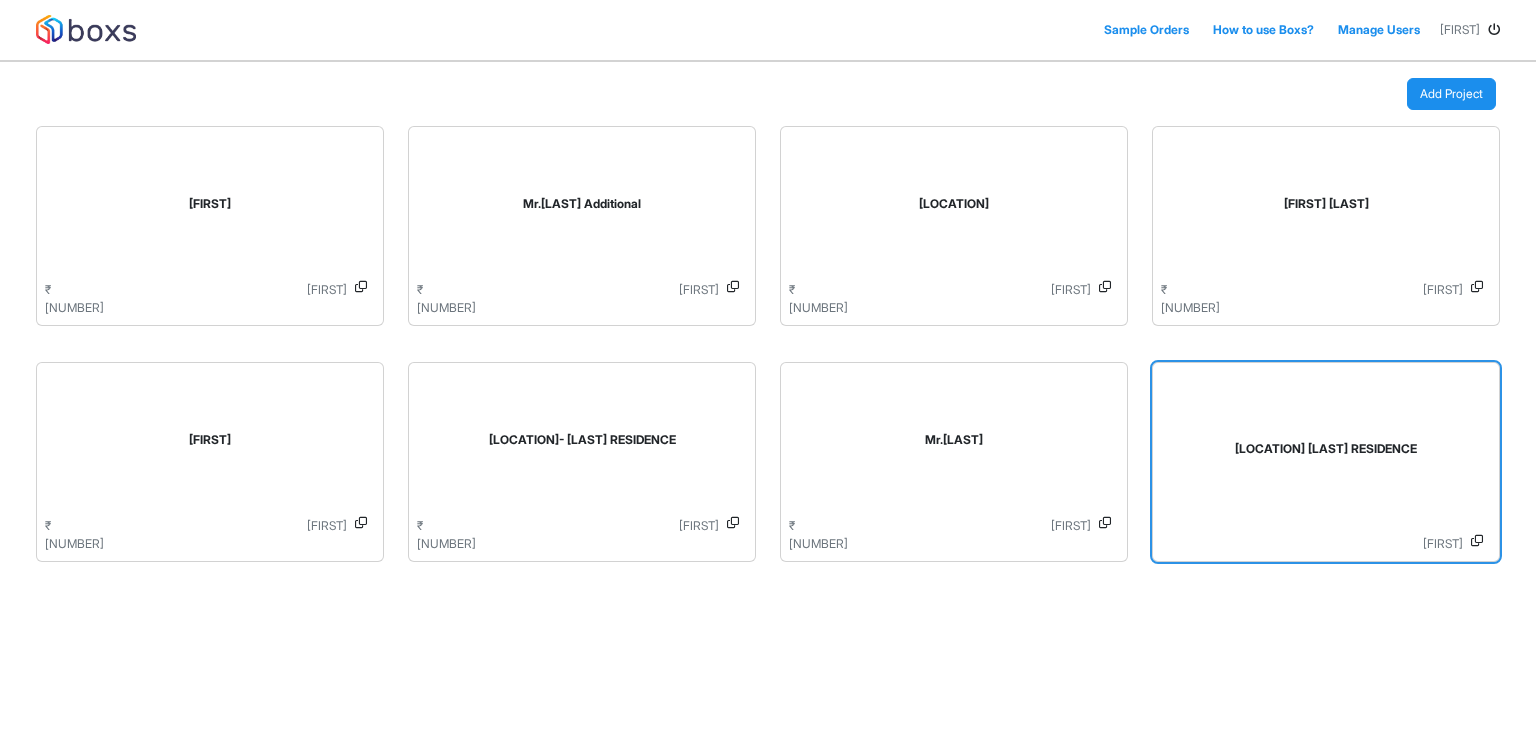 click on "[LOCATION] [LAST] RESIDENCE" at bounding box center [1326, 453] 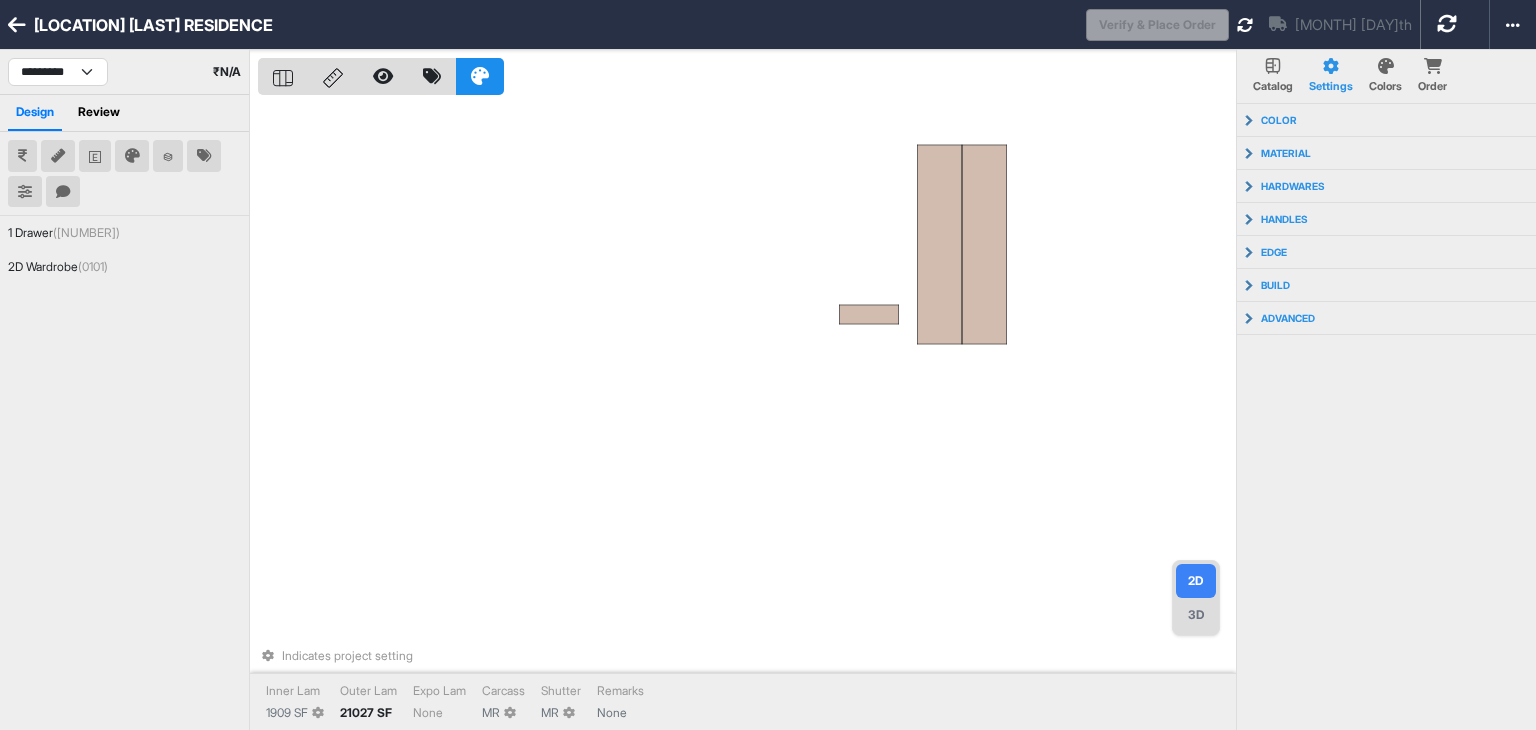 click at bounding box center [17, 25] 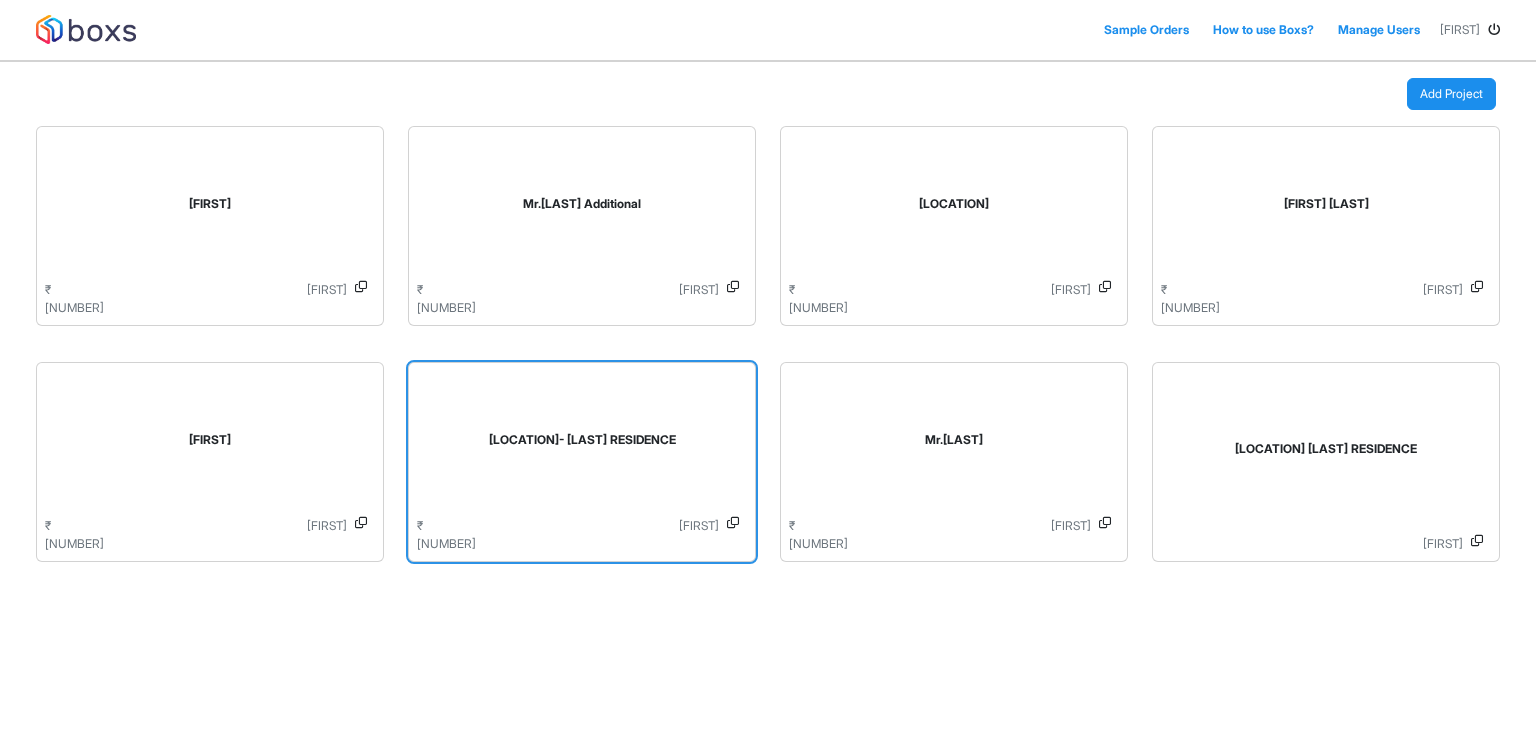 click on "[LOCATION]- [LAST] RESIDENCE" at bounding box center [582, 444] 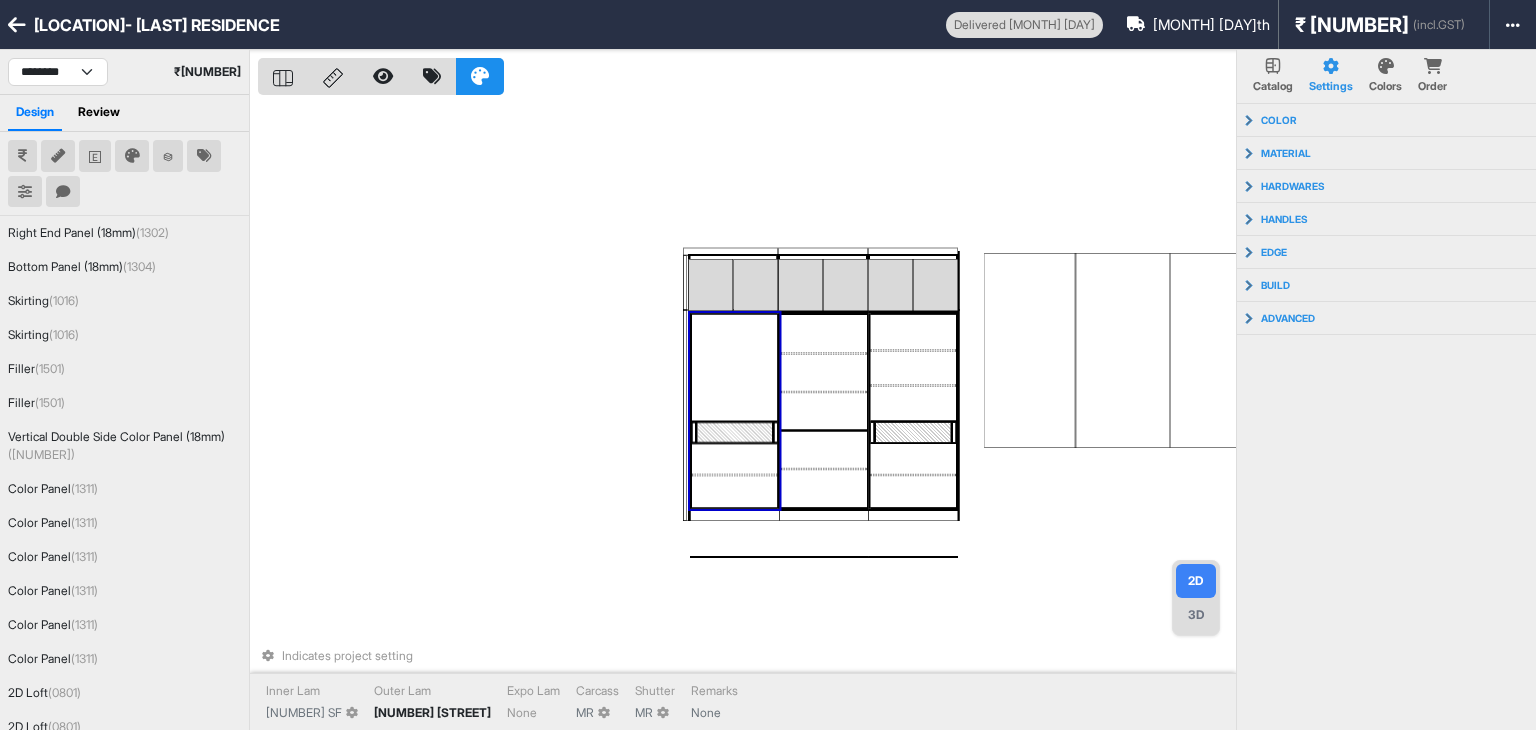 click at bounding box center (735, 368) 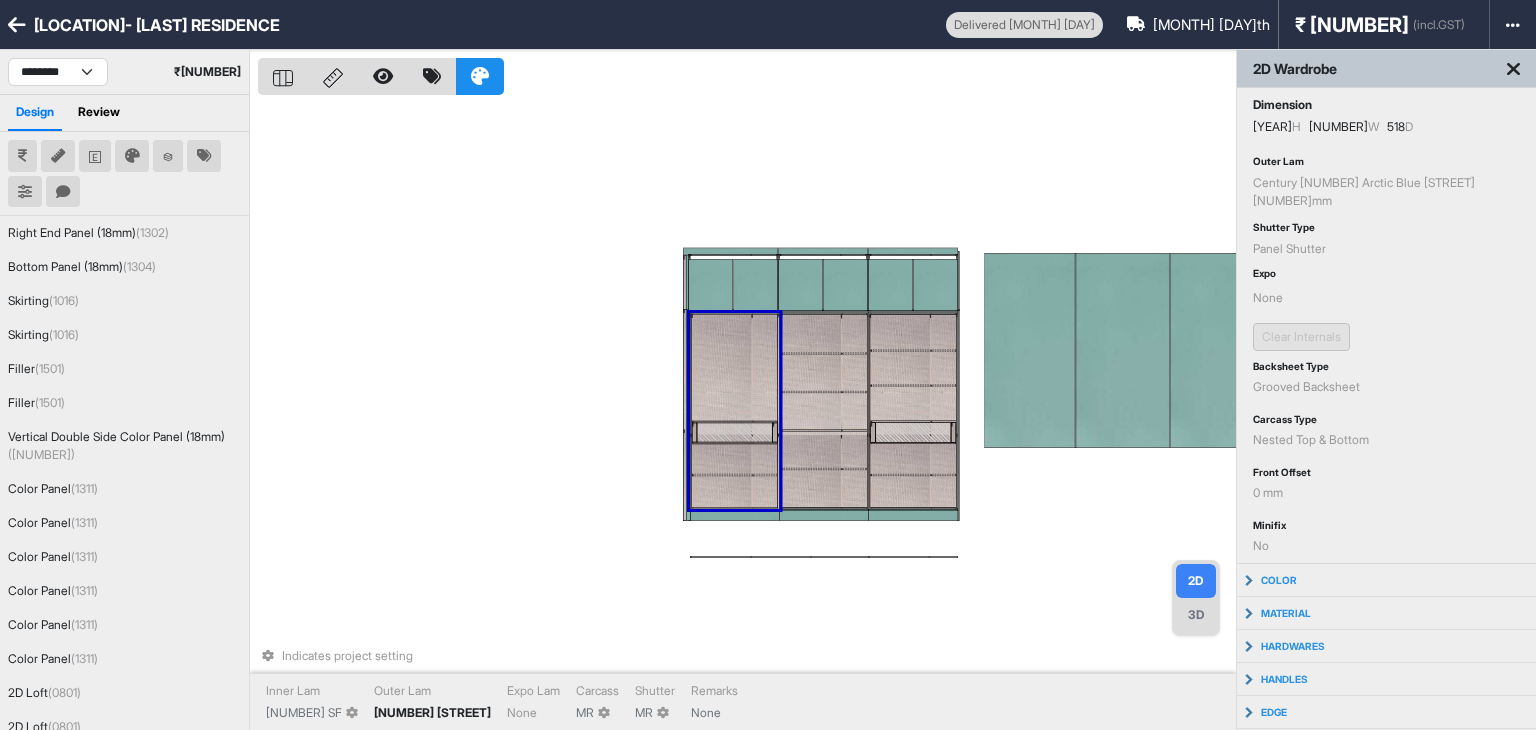 click on "3D" at bounding box center (1196, 615) 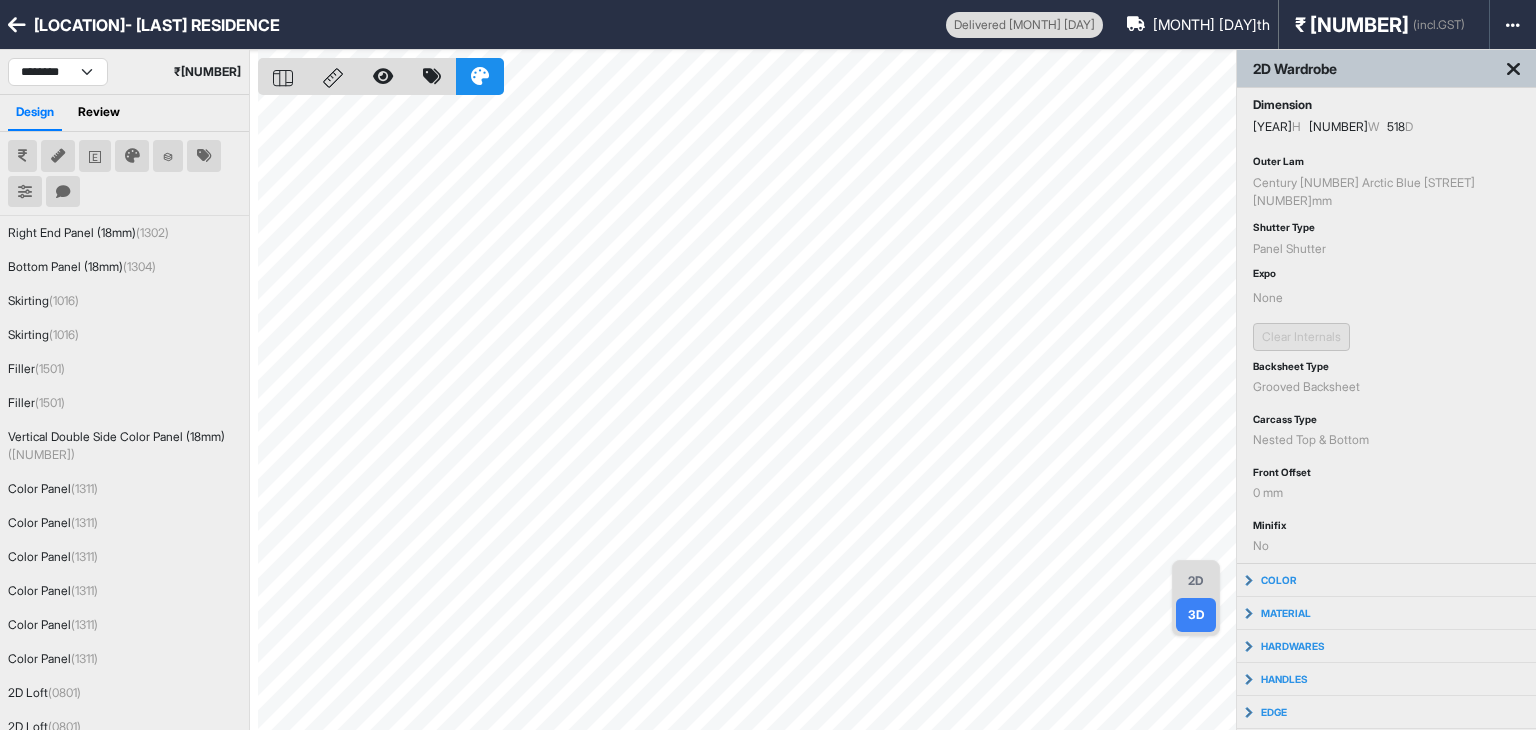 click on "2D" at bounding box center (1196, 581) 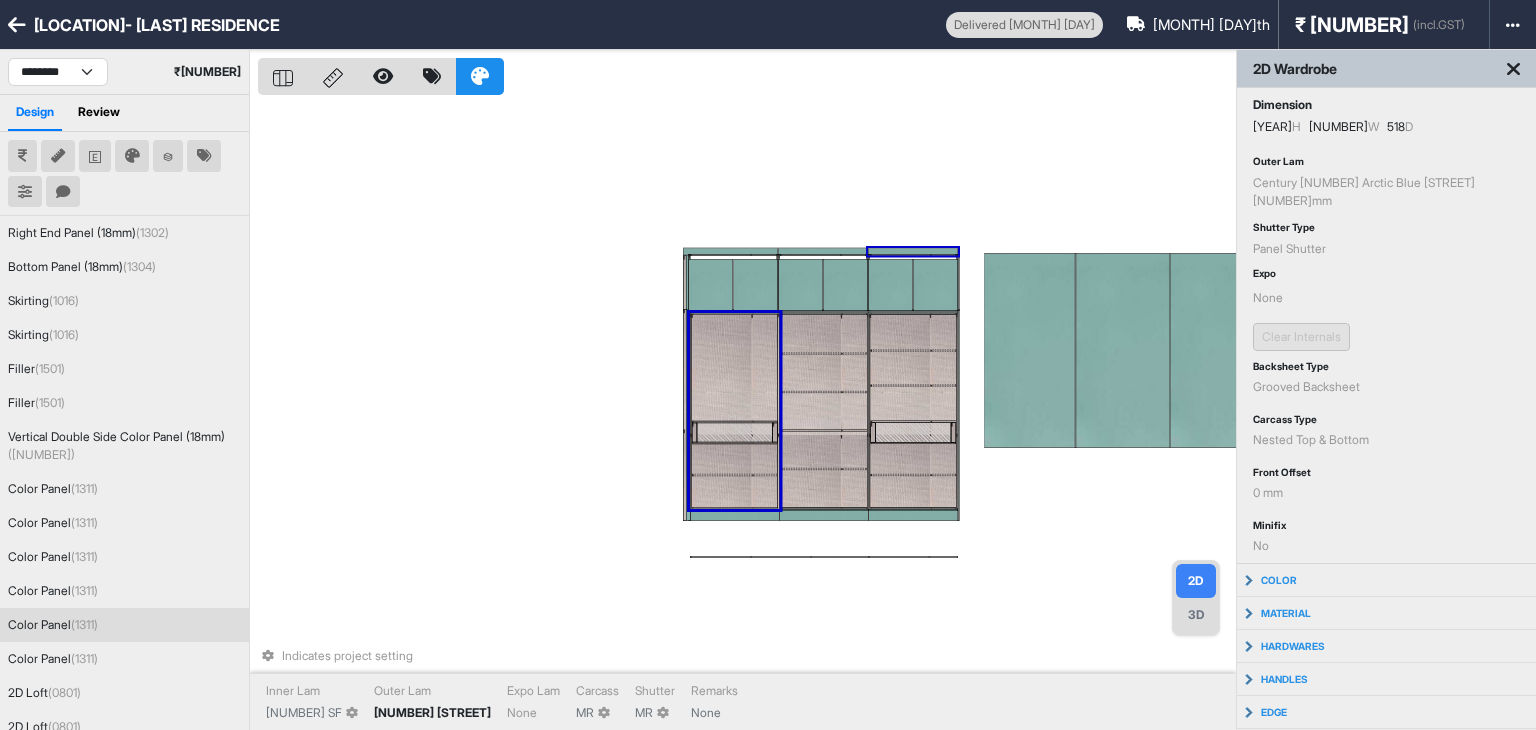 click on "Indicates project setting Inner Lam [NUMBER] SF Outer Lam [NUMBER] [STREET] Expo Lam None Carcass MR Shutter MR Remarks None" at bounding box center [747, 415] 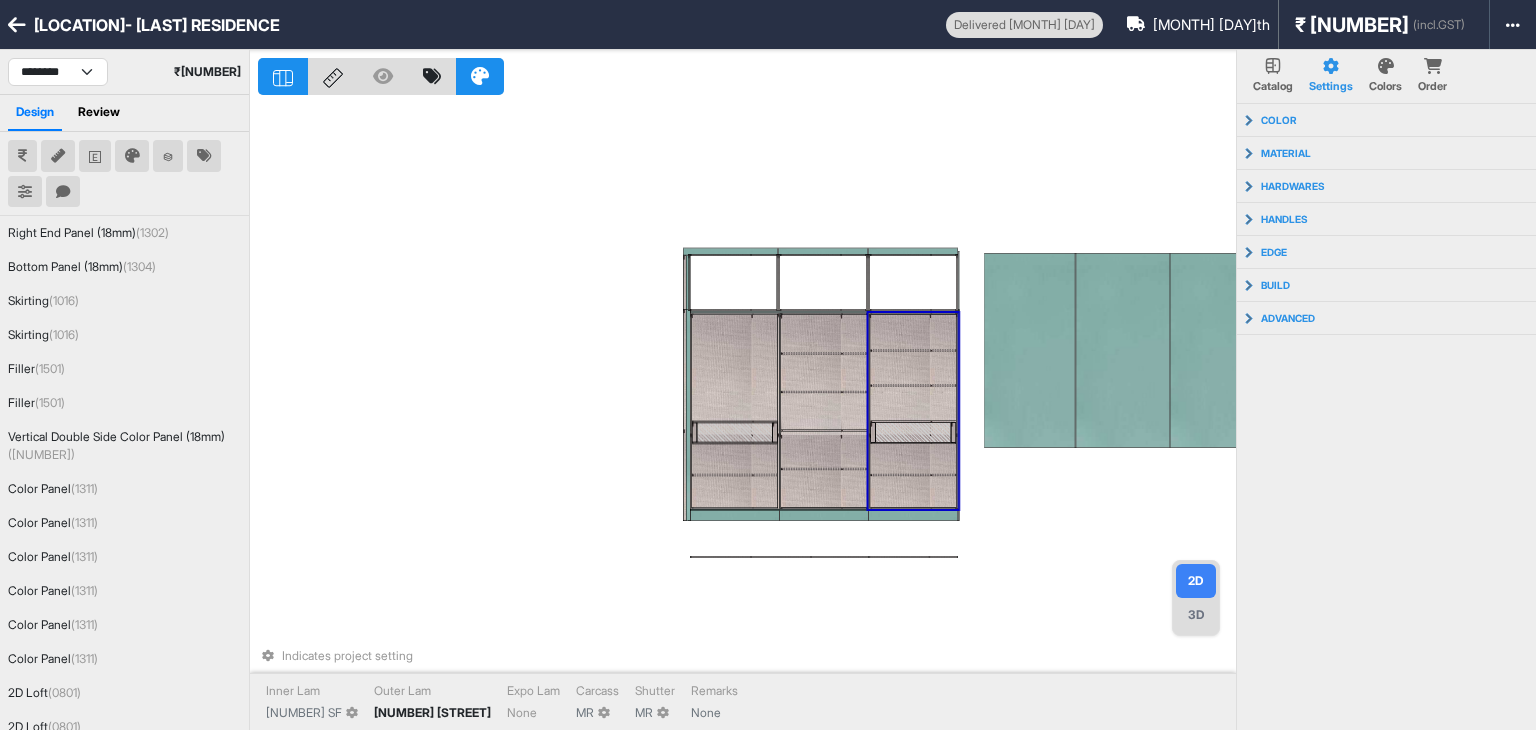 click at bounding box center [913, 403] 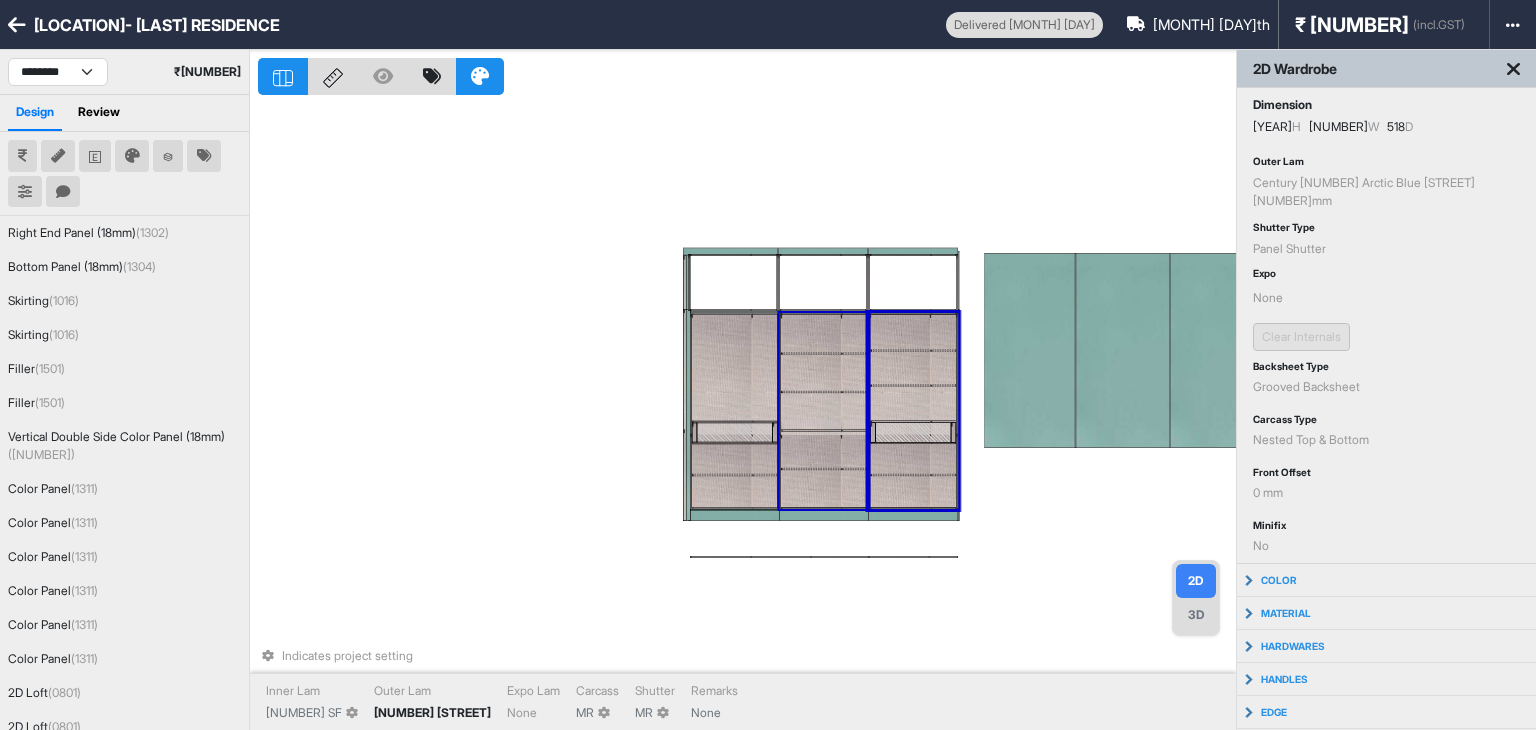 click at bounding box center [824, 334] 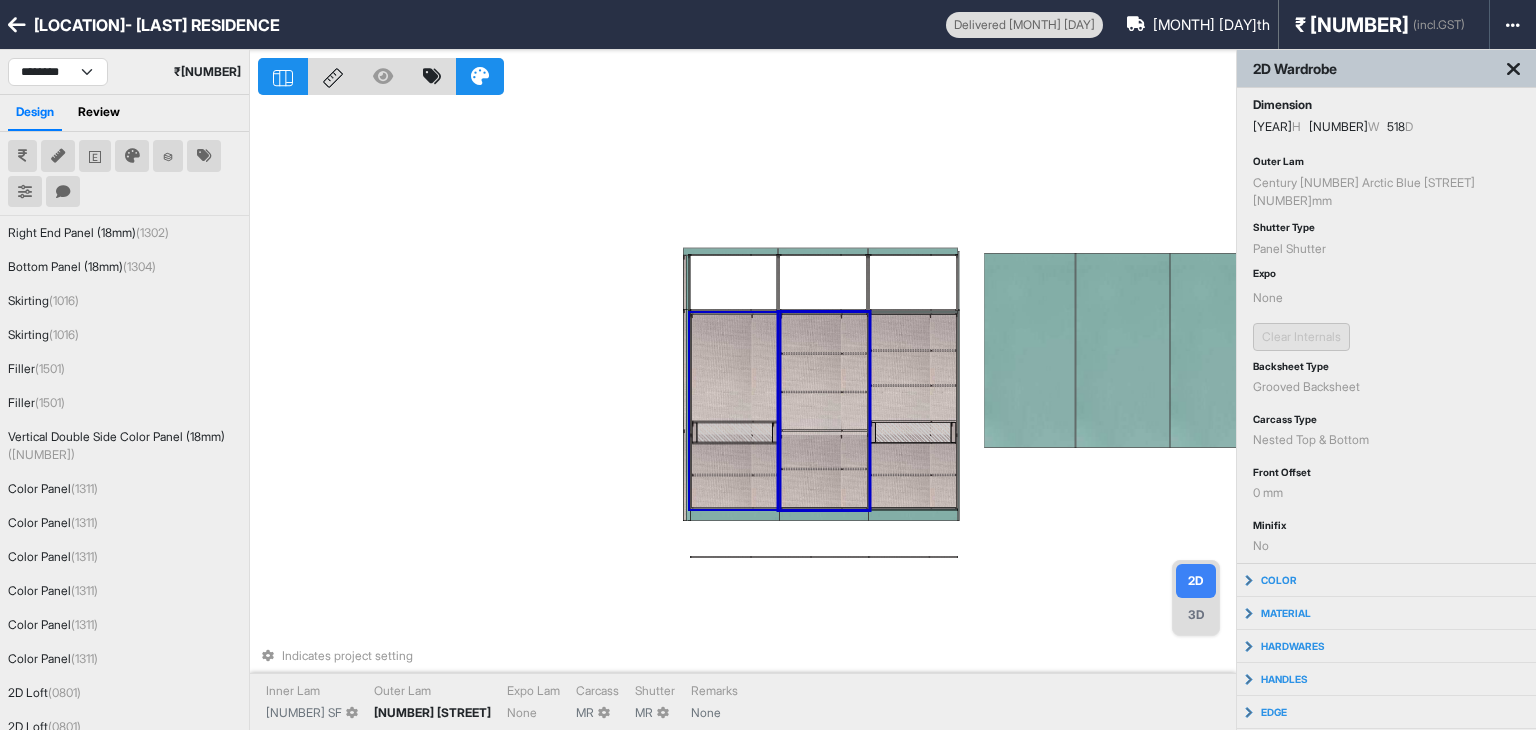 click at bounding box center [735, 368] 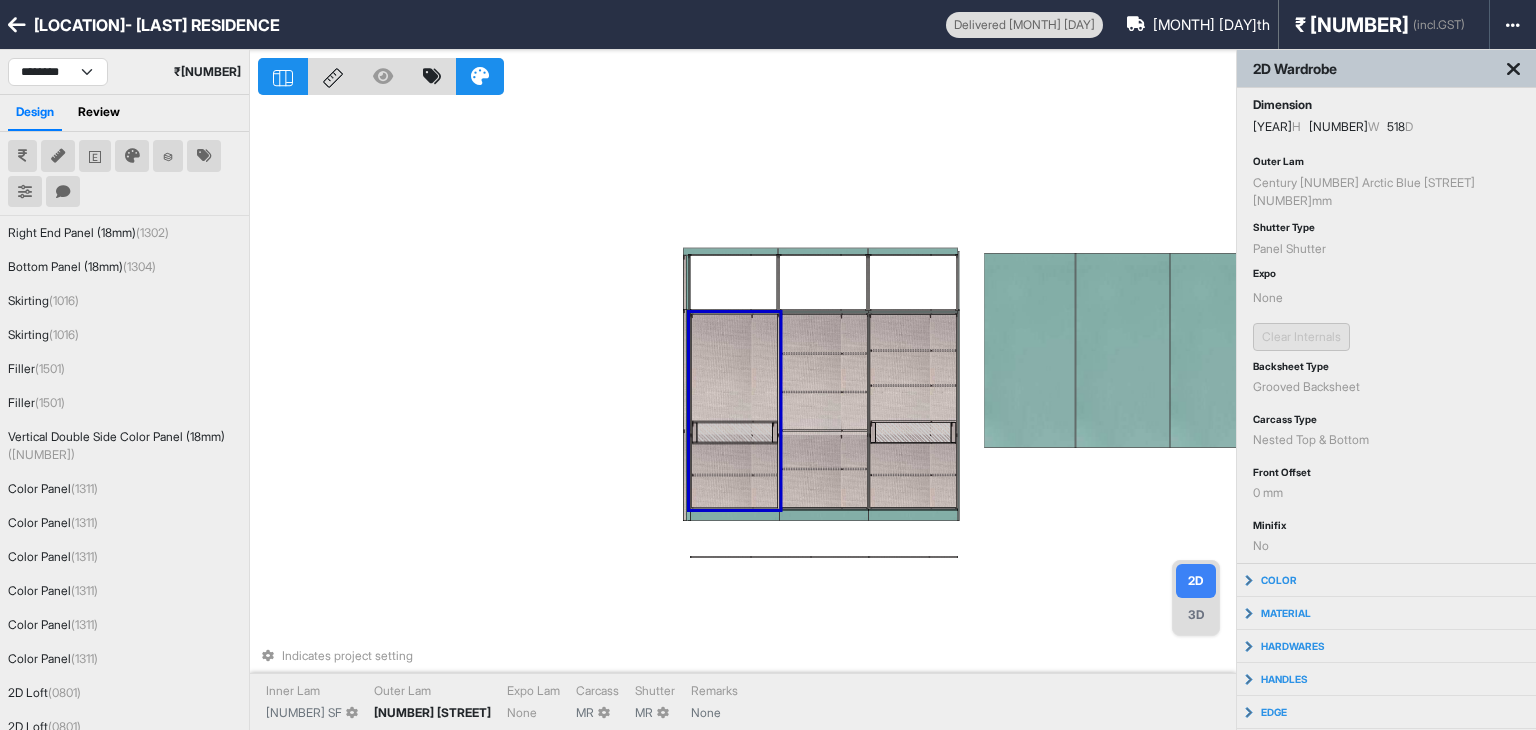 click on "Indicates project setting Inner Lam [NUMBER] SF Outer Lam [NUMBER] [STREET] Expo Lam None Carcass MR Shutter MR Remarks None" at bounding box center (747, 415) 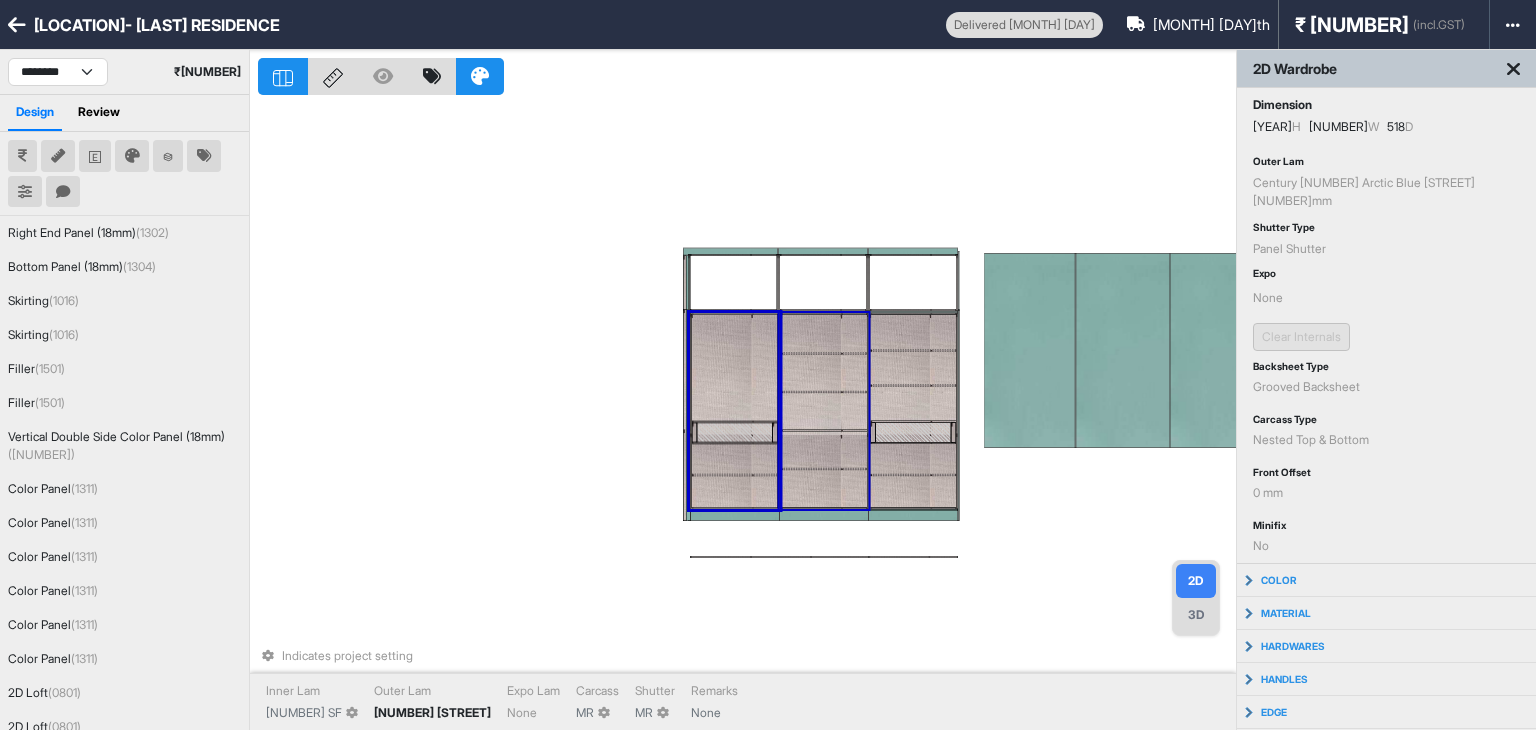 click at bounding box center (824, 372) 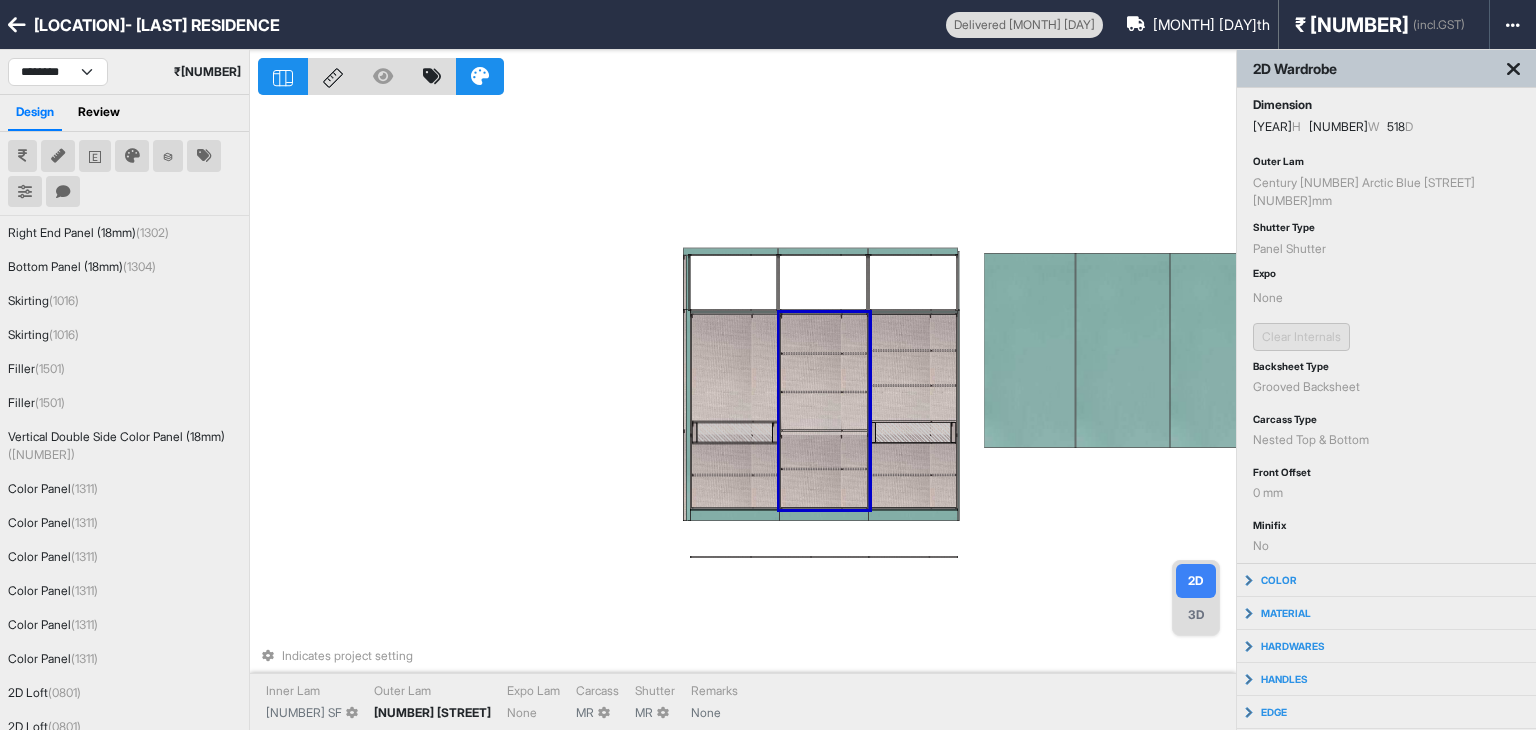 click at bounding box center [824, 334] 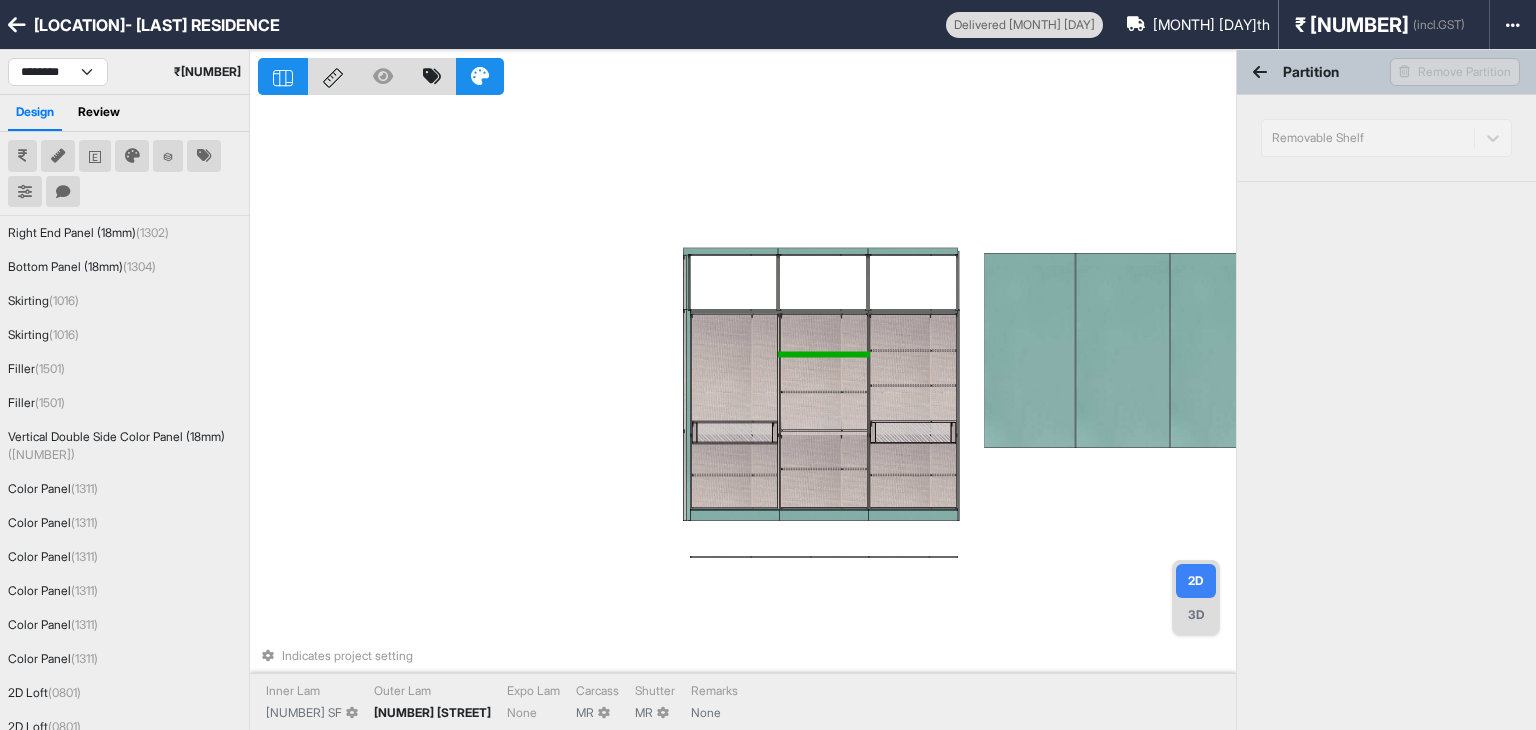 drag, startPoint x: 822, startPoint y: 357, endPoint x: 832, endPoint y: 352, distance: 11.18034 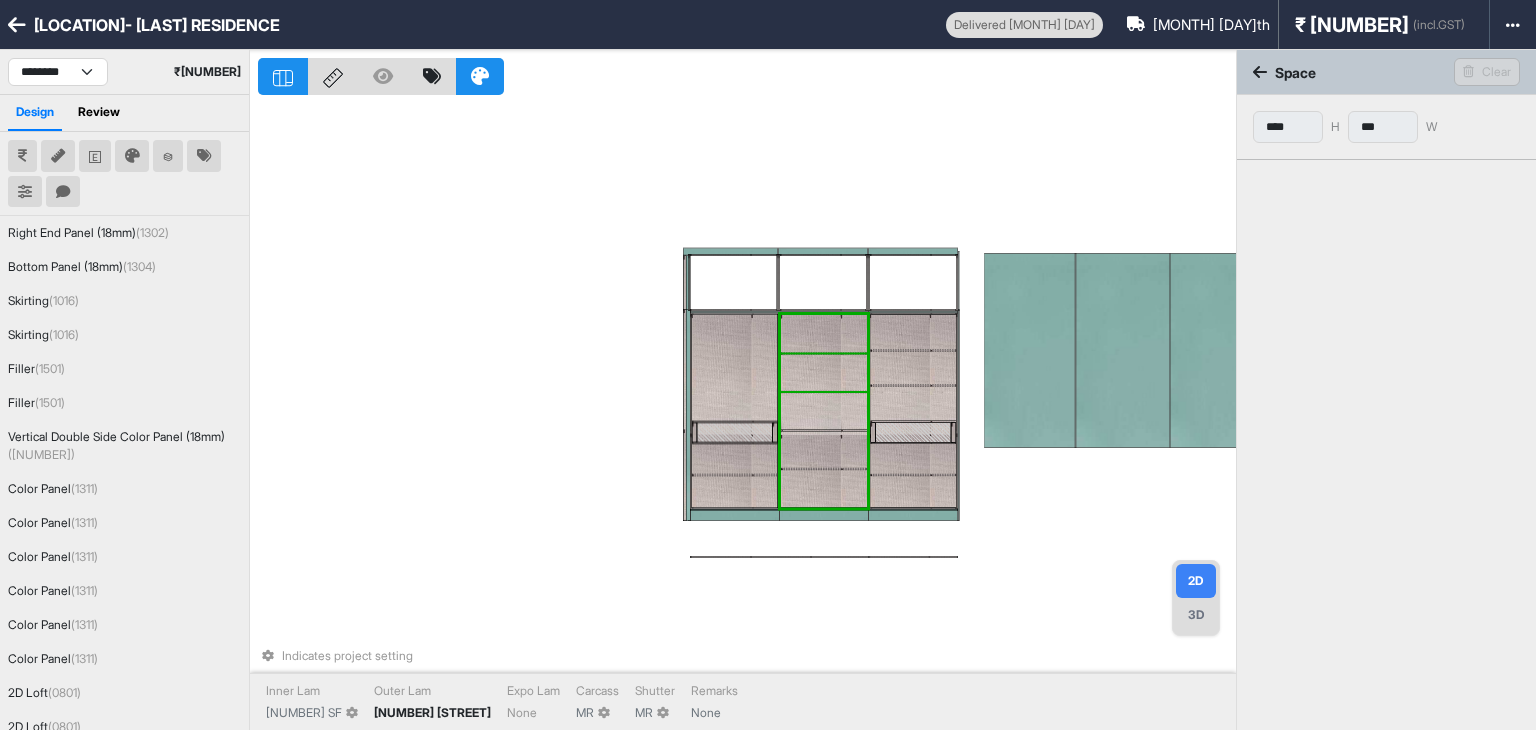 click at bounding box center [824, 372] 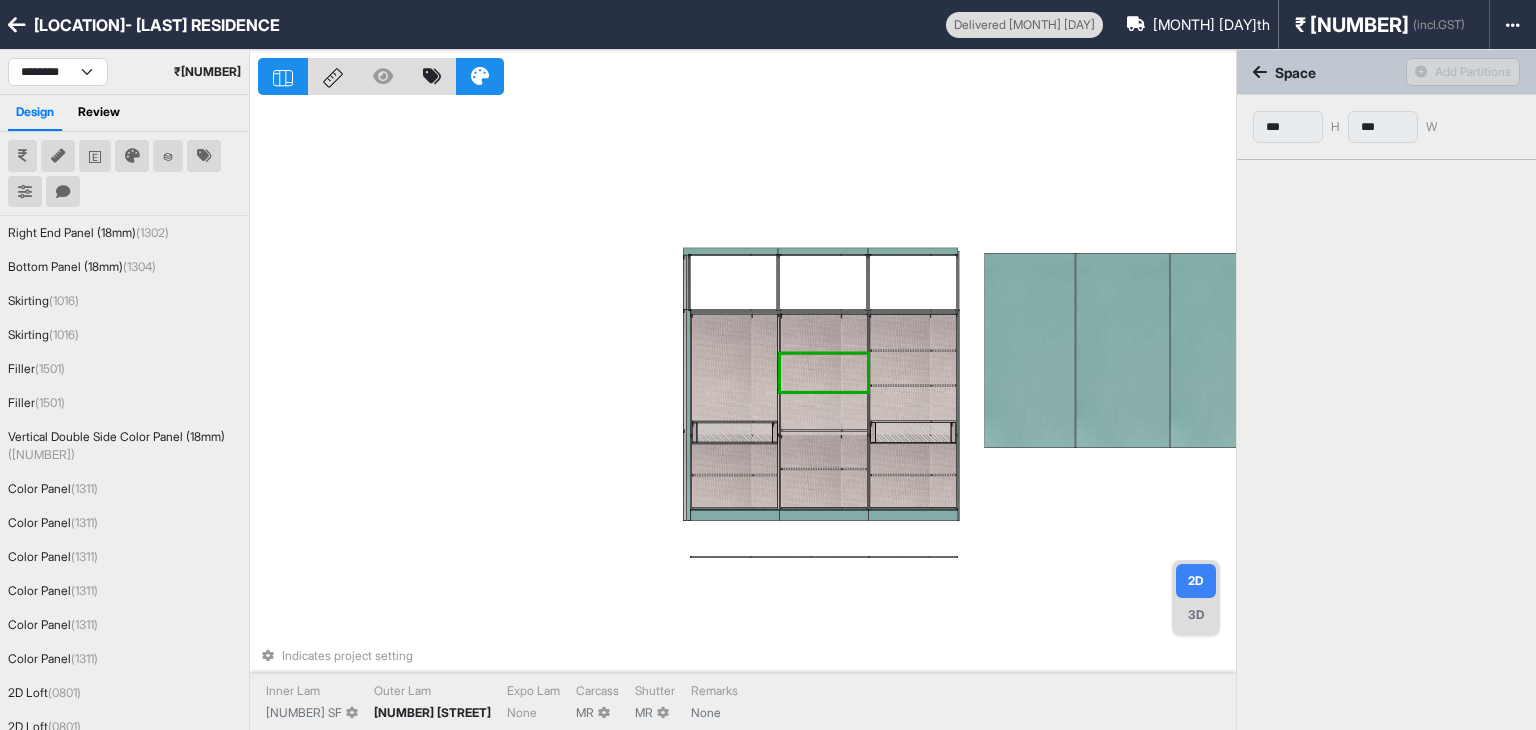 click at bounding box center [824, 372] 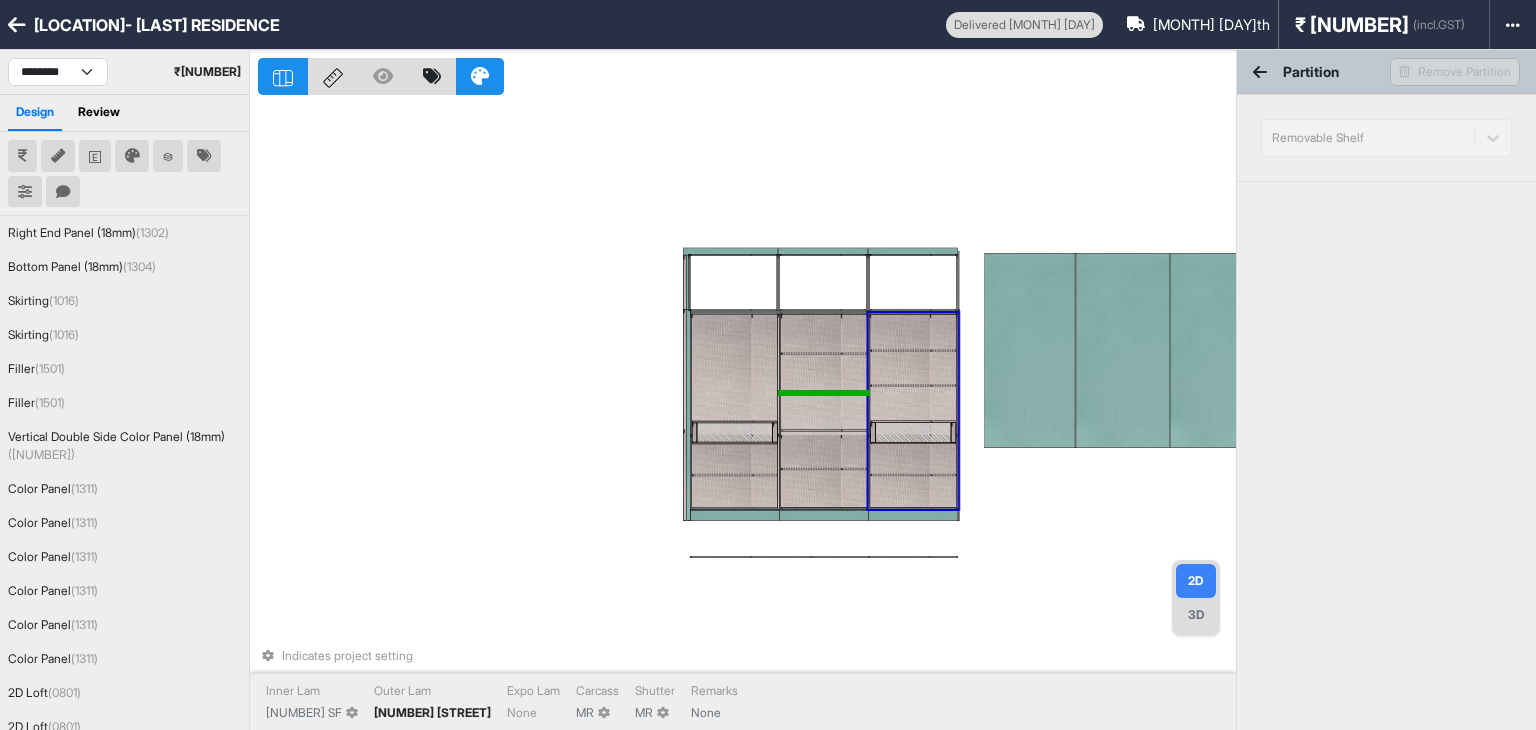 click at bounding box center [913, 403] 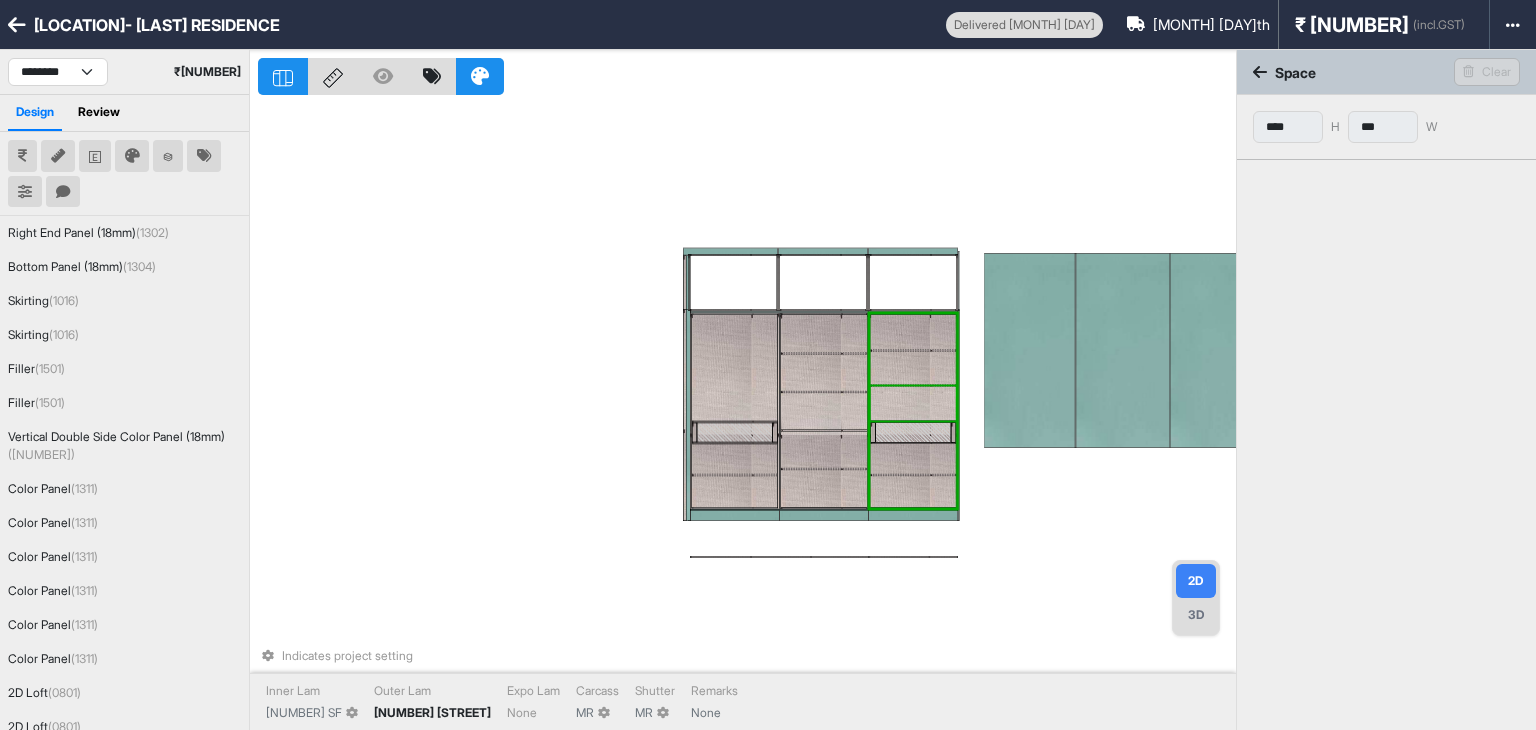 click at bounding box center (913, 403) 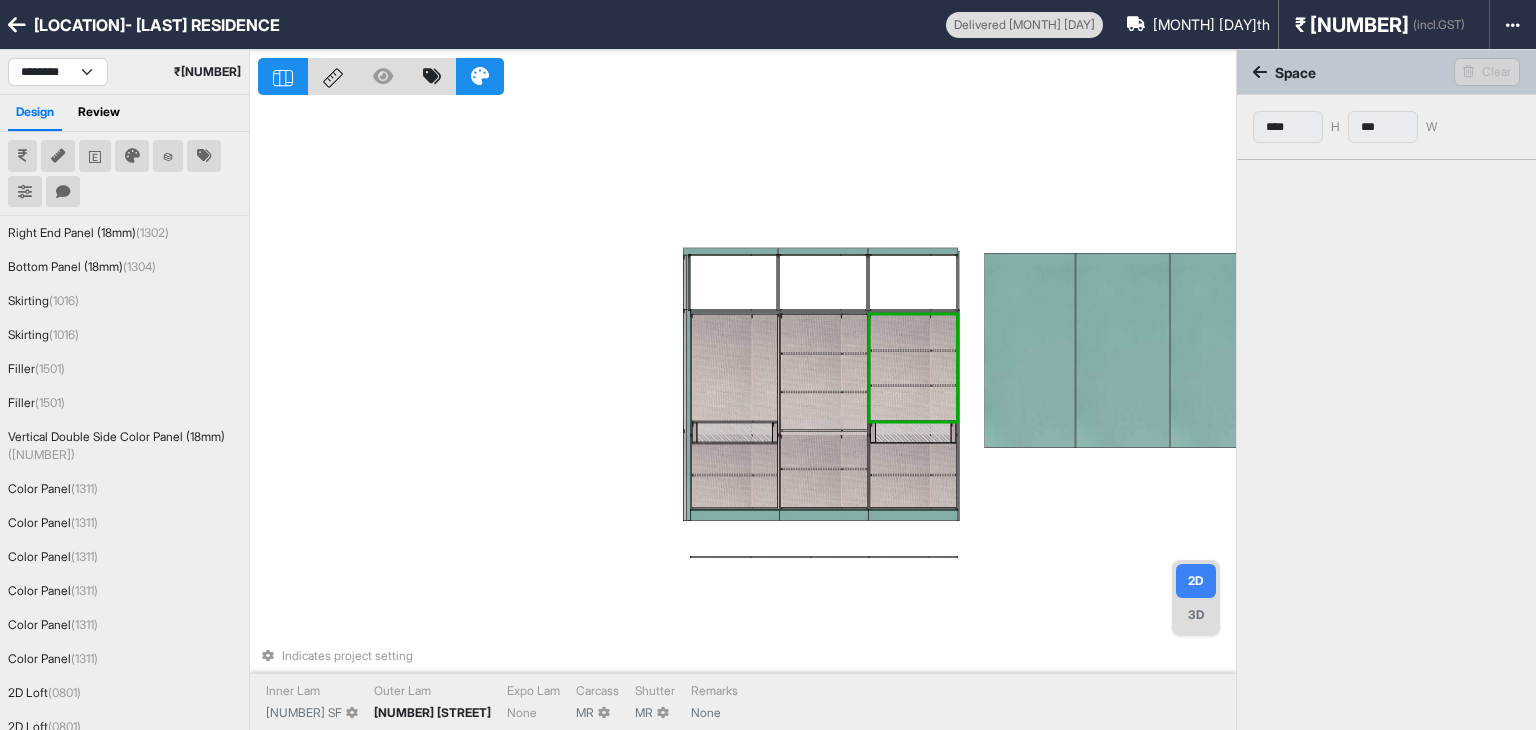 click at bounding box center (913, 403) 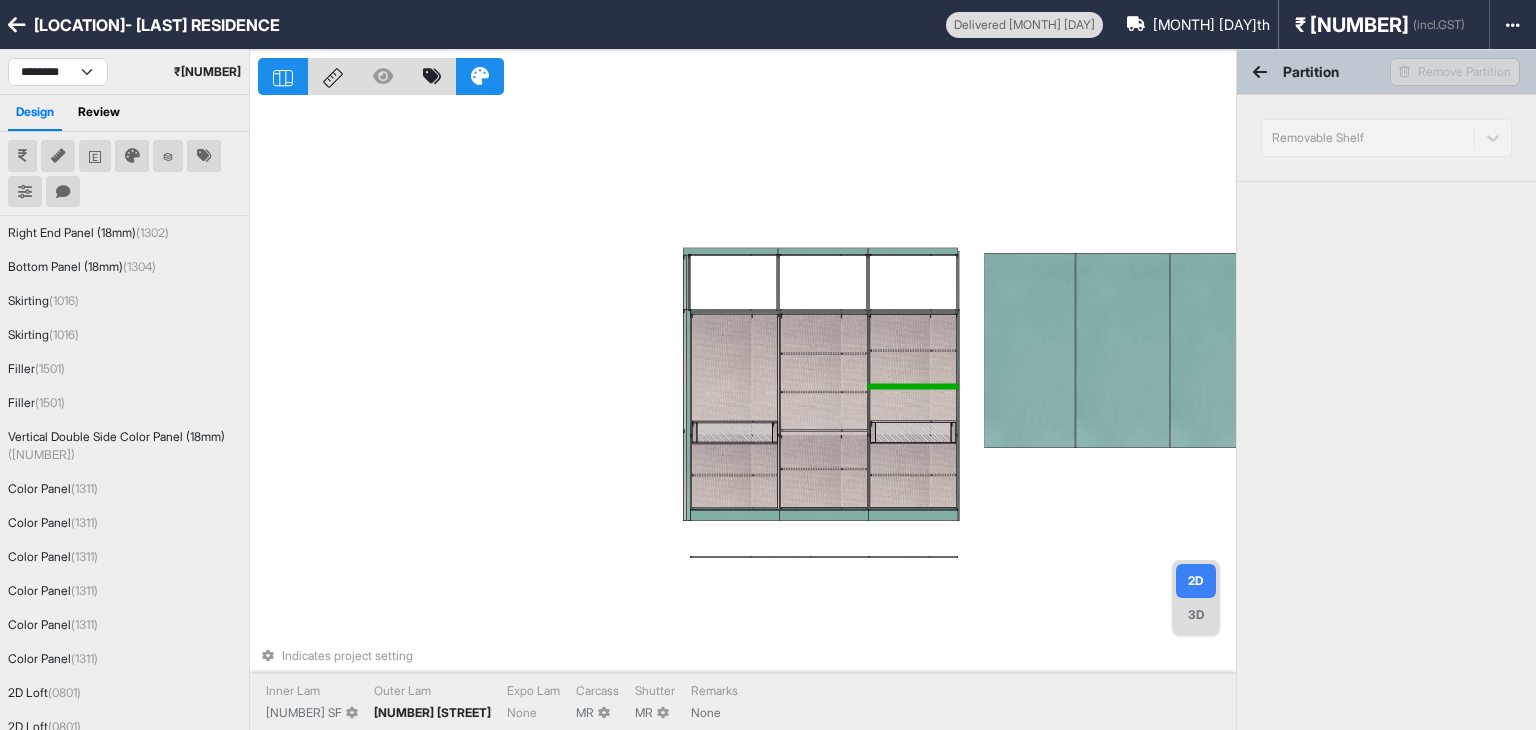 click at bounding box center [913, 386] 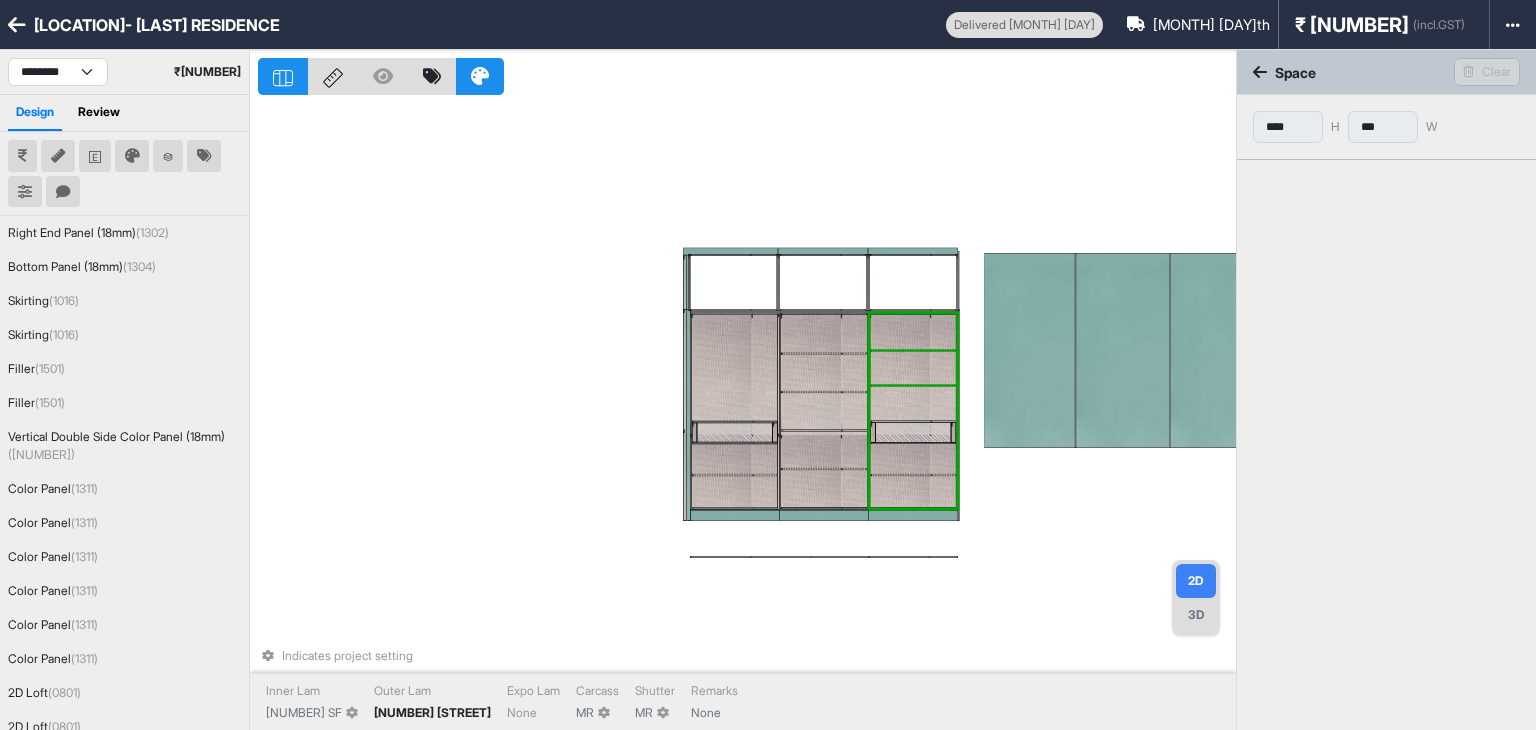 click at bounding box center [913, 367] 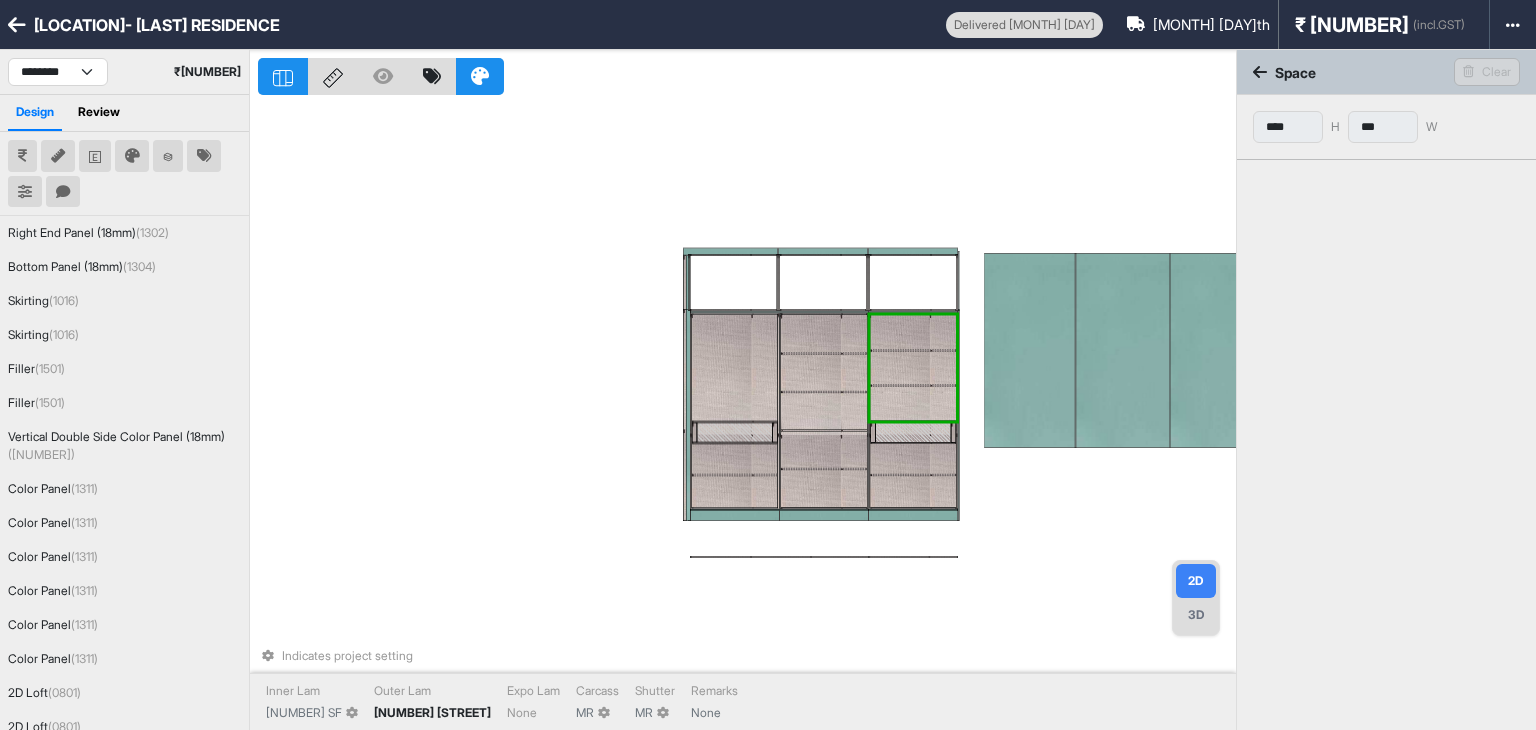 click at bounding box center (913, 351) 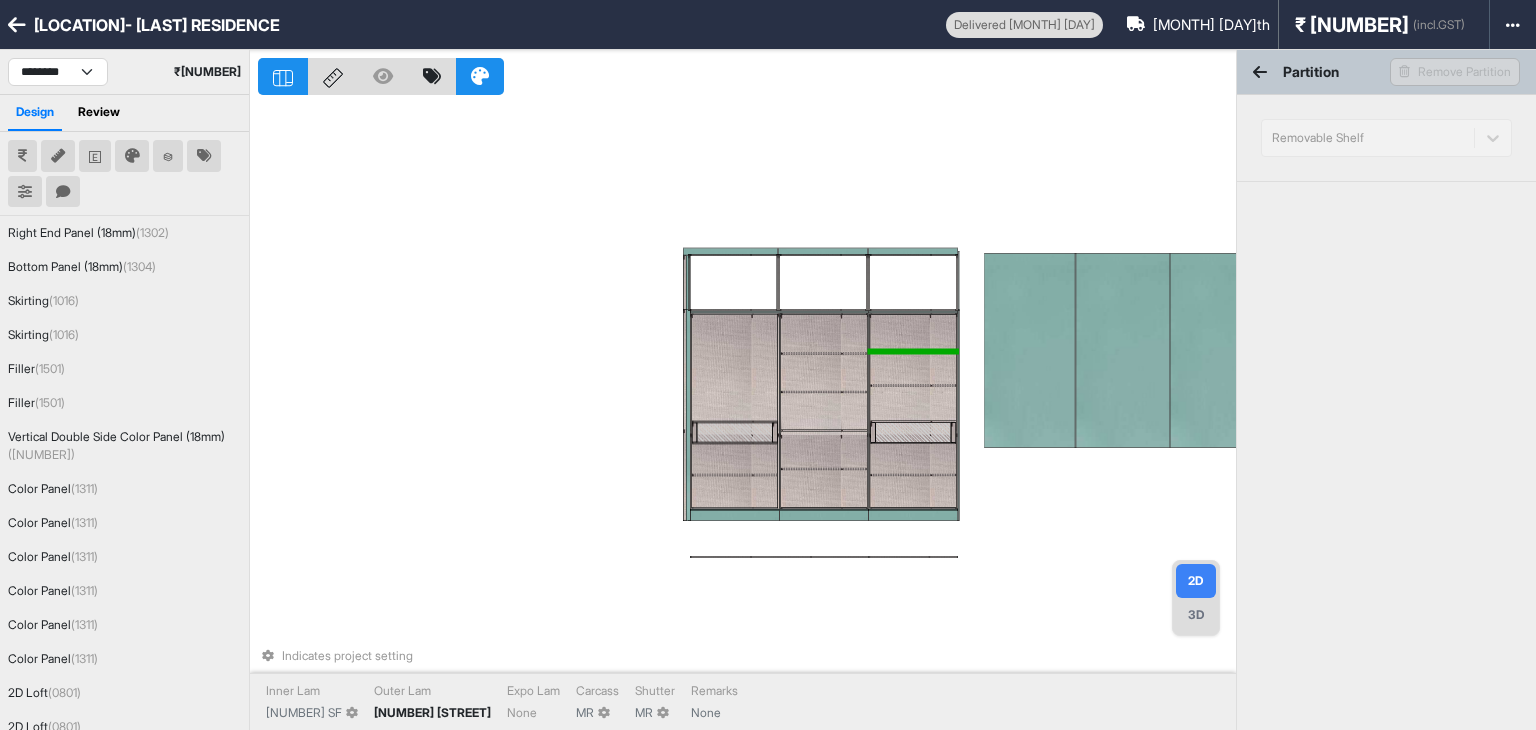 click at bounding box center (913, 351) 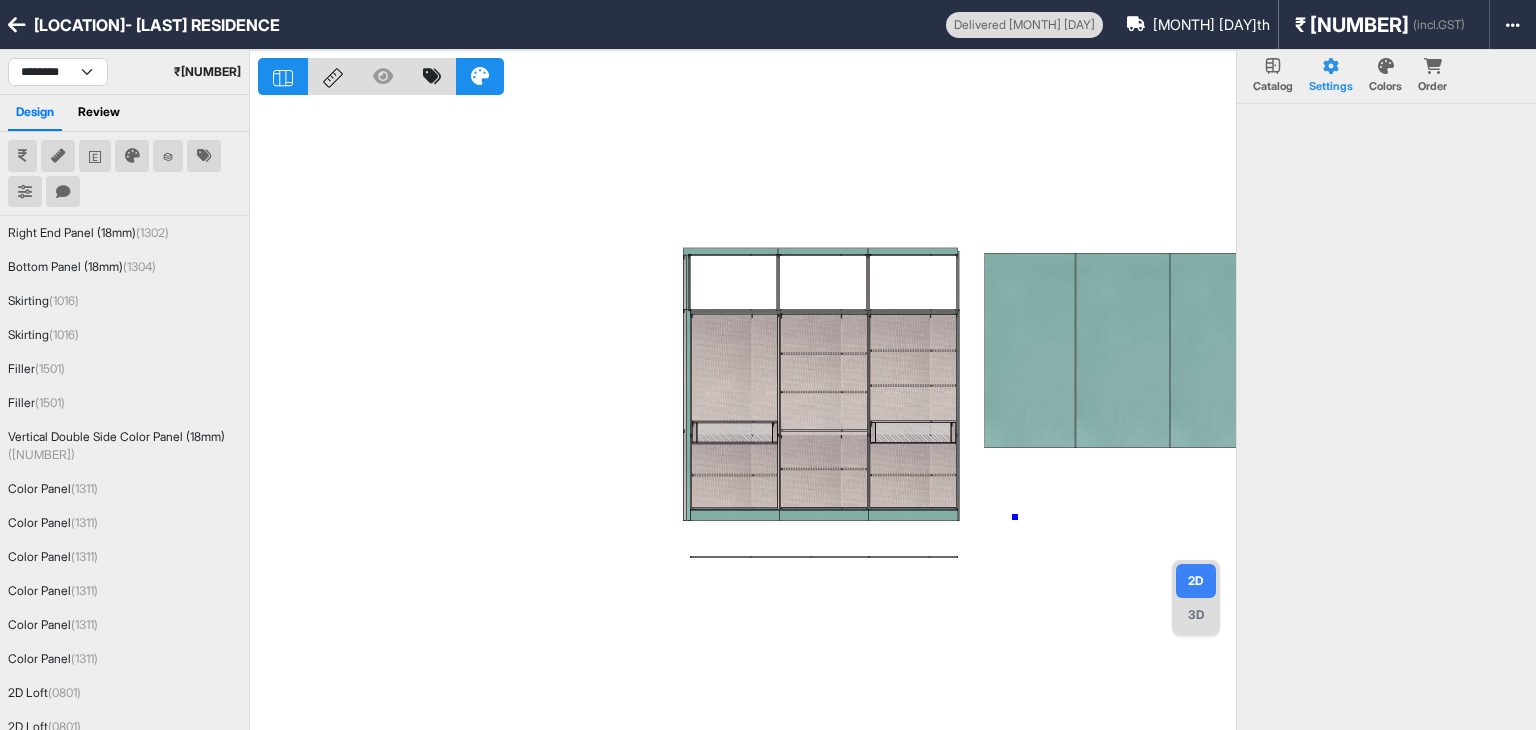 click at bounding box center (747, 415) 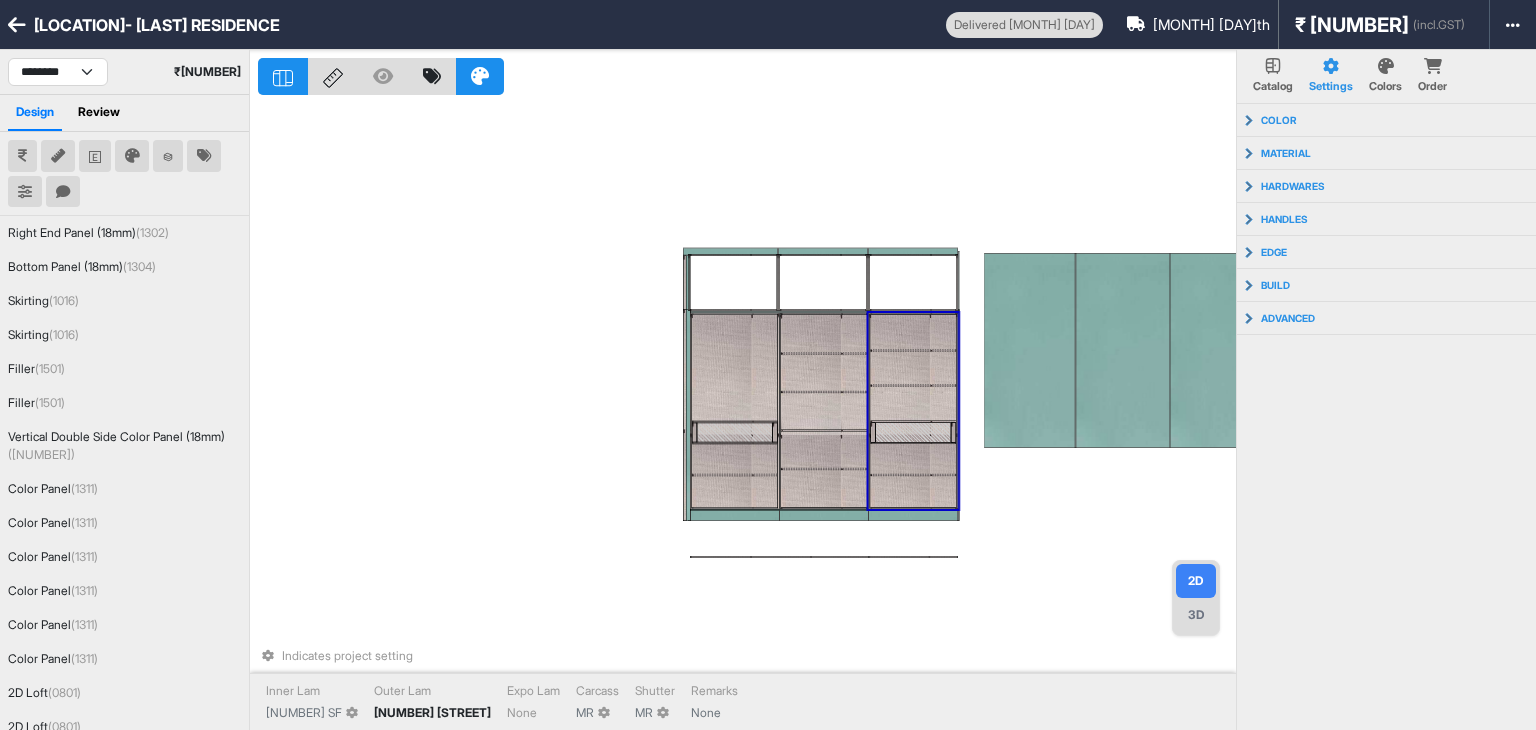 click at bounding box center [913, 333] 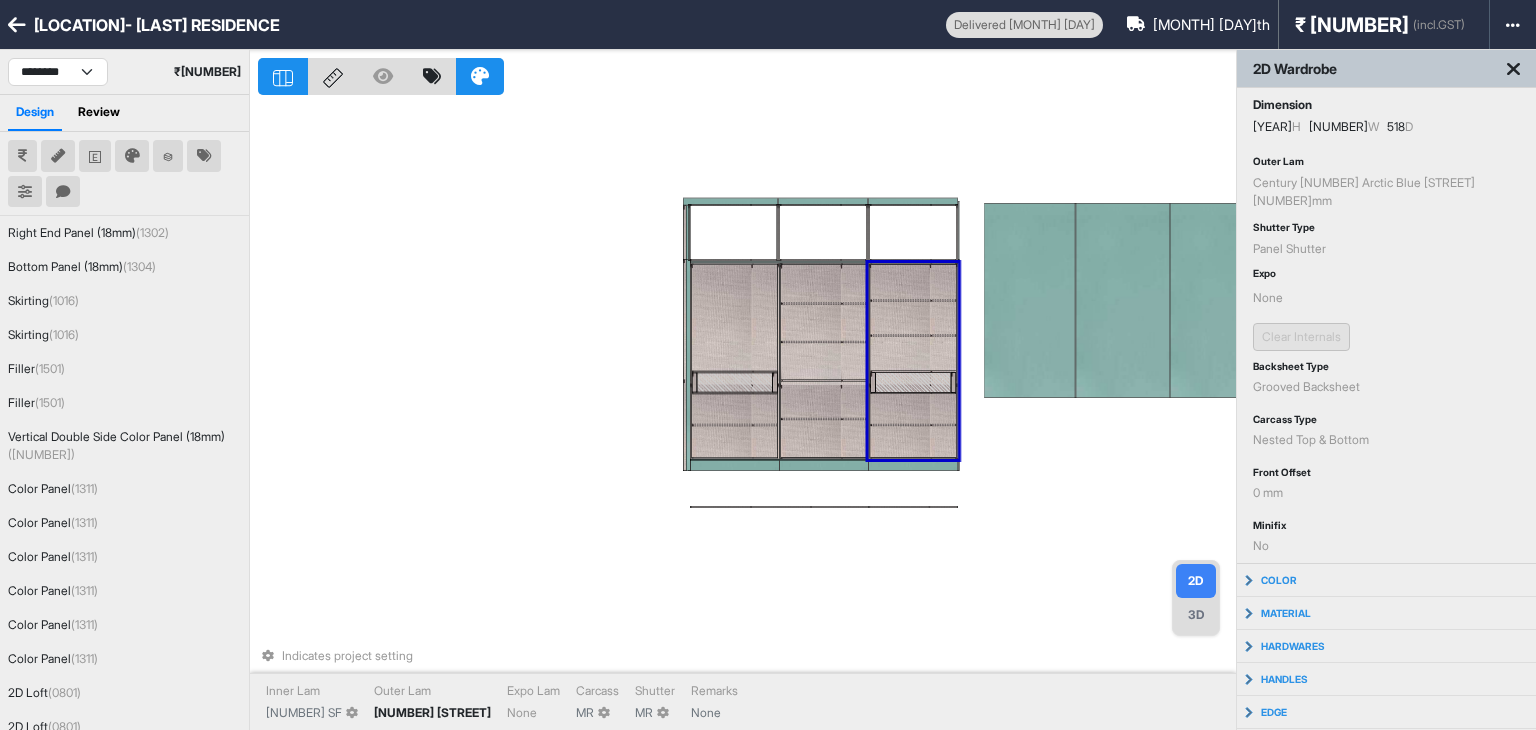 drag, startPoint x: 1189, startPoint y: 613, endPoint x: 1172, endPoint y: 611, distance: 17.117243 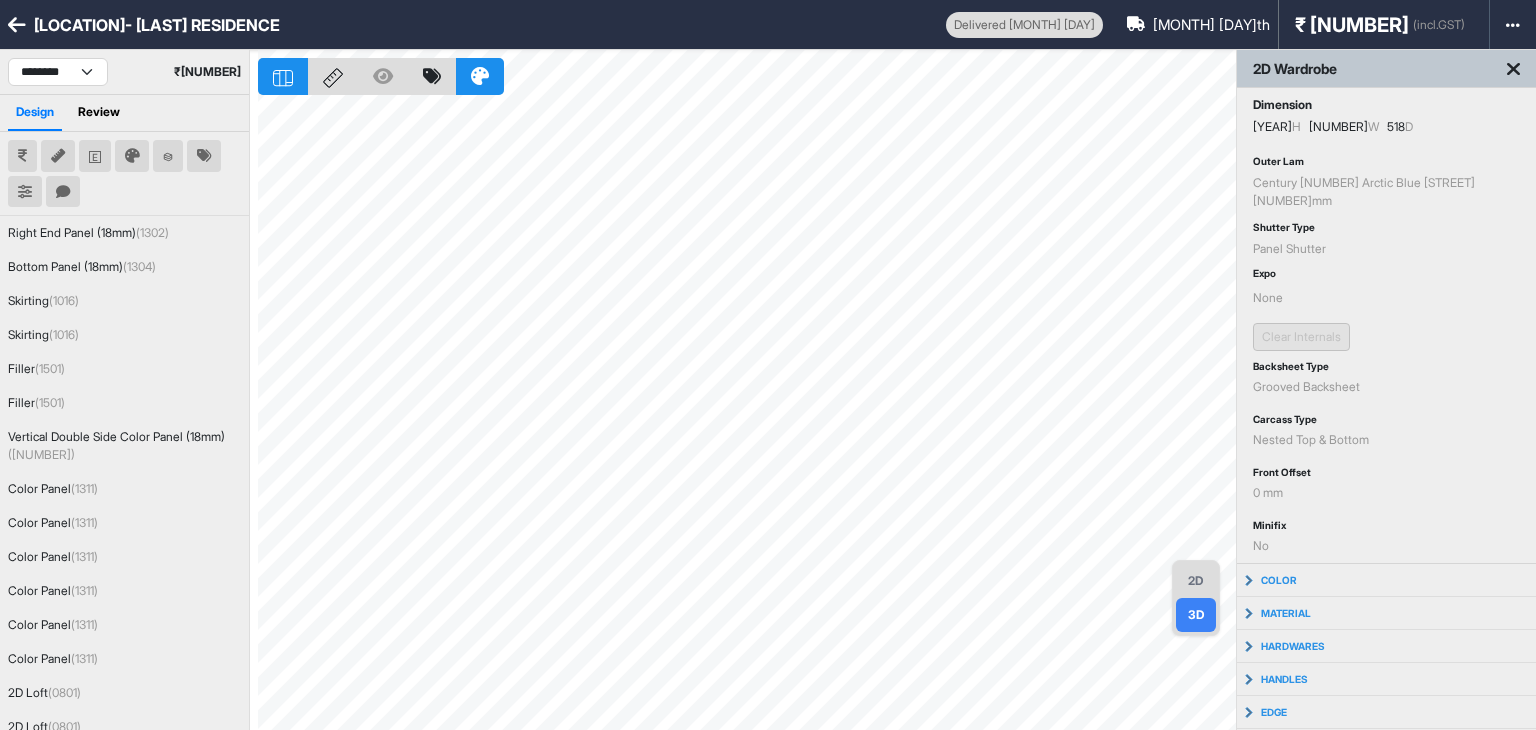 click on "2D" at bounding box center [1196, 581] 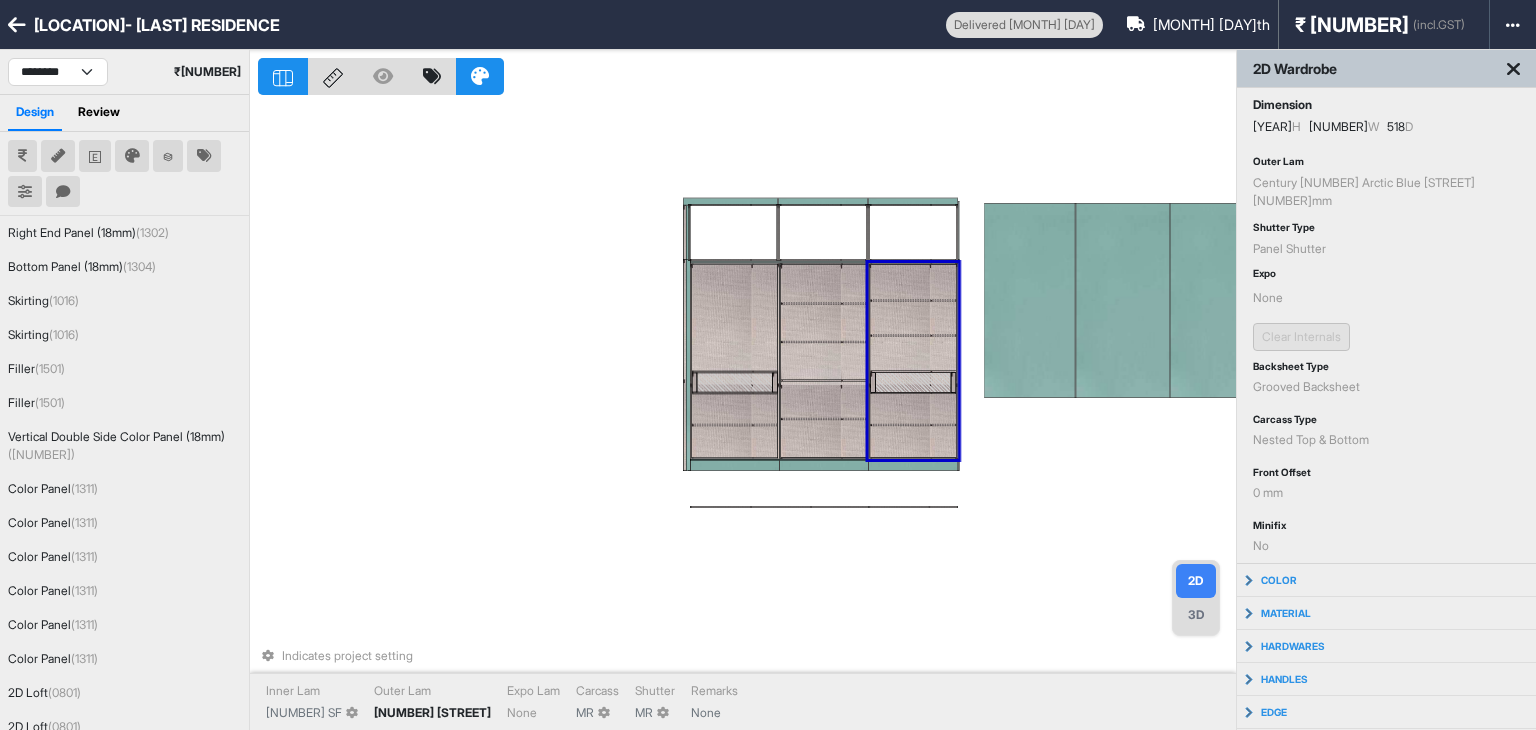 click on "3D" at bounding box center [1196, 615] 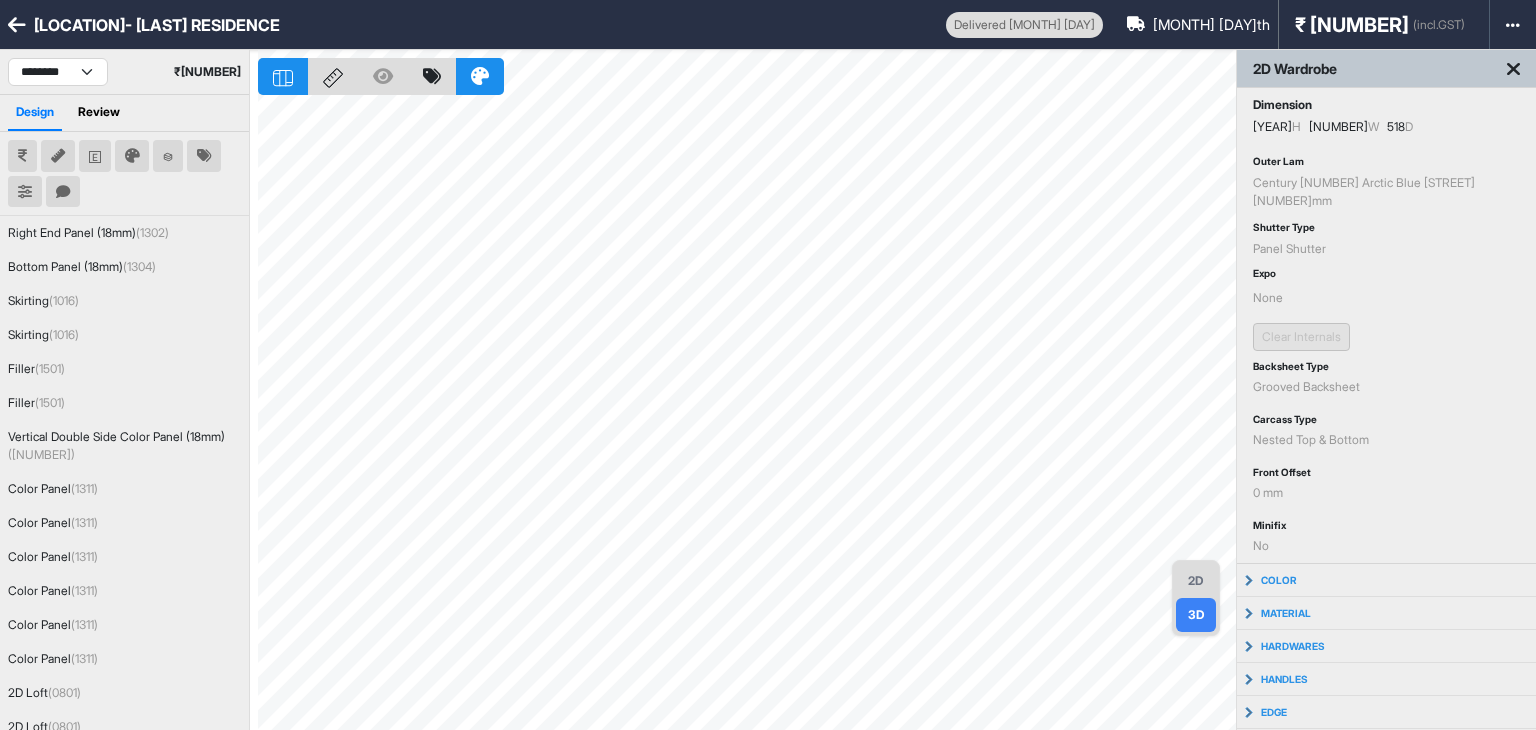 click on "2D" at bounding box center (1196, 581) 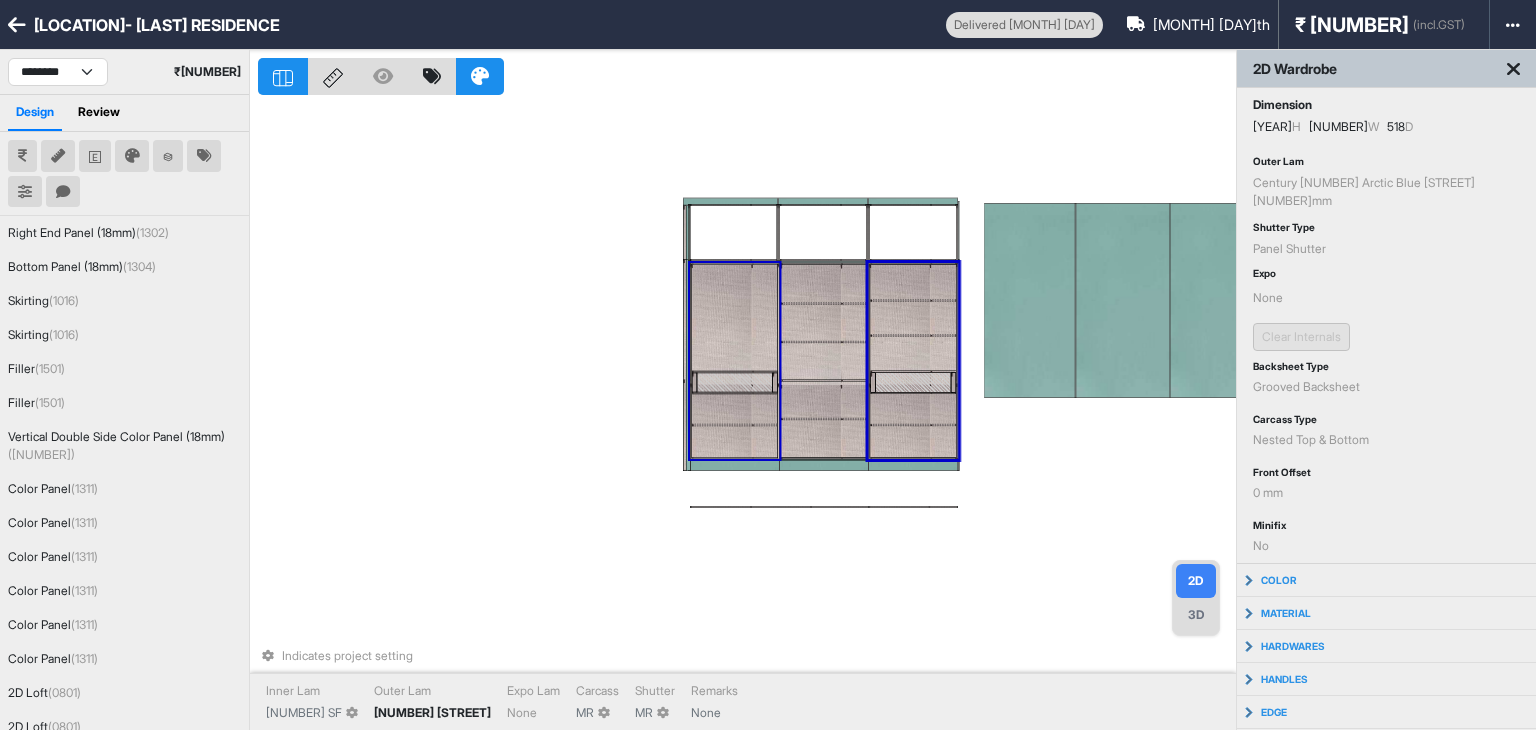 click at bounding box center [735, 318] 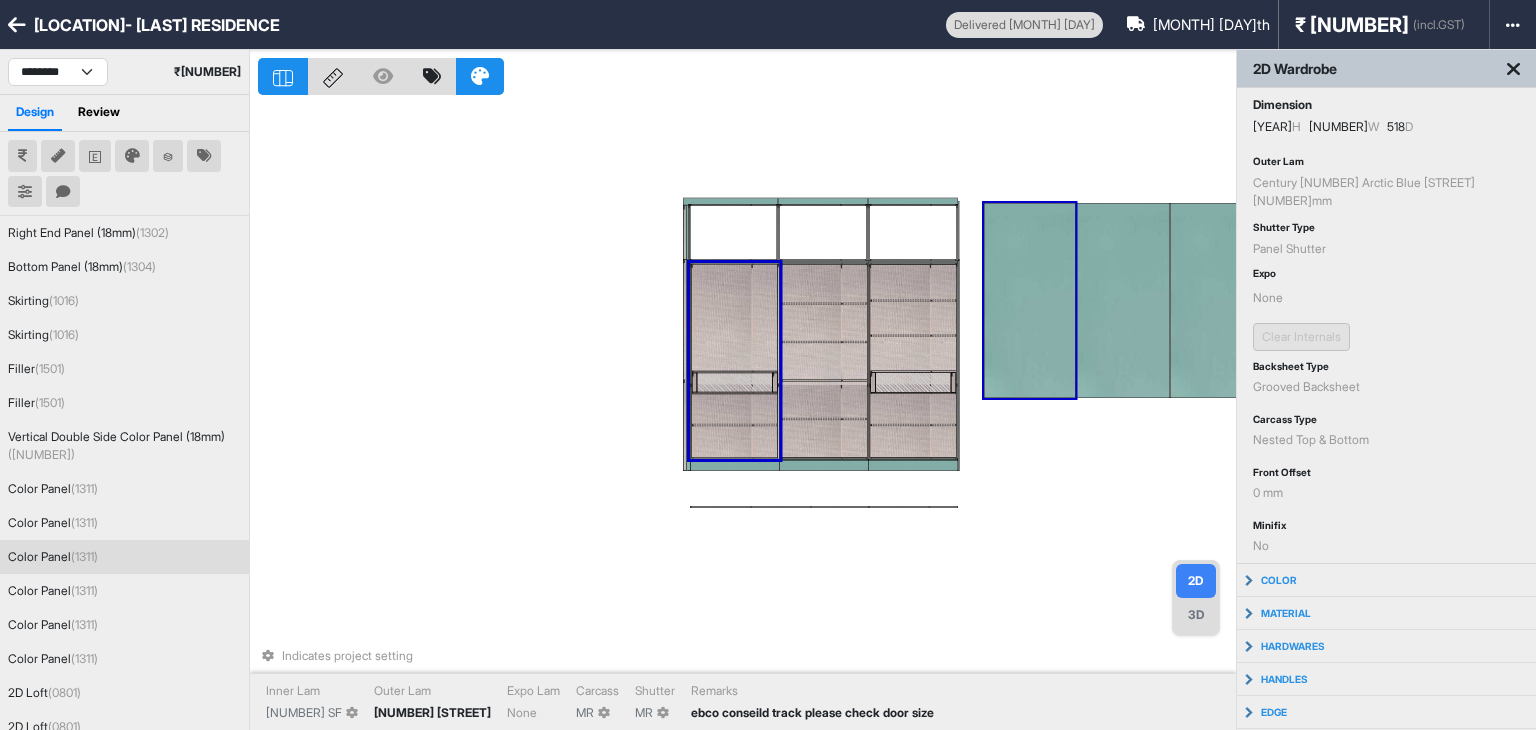 click at bounding box center [1030, 300] 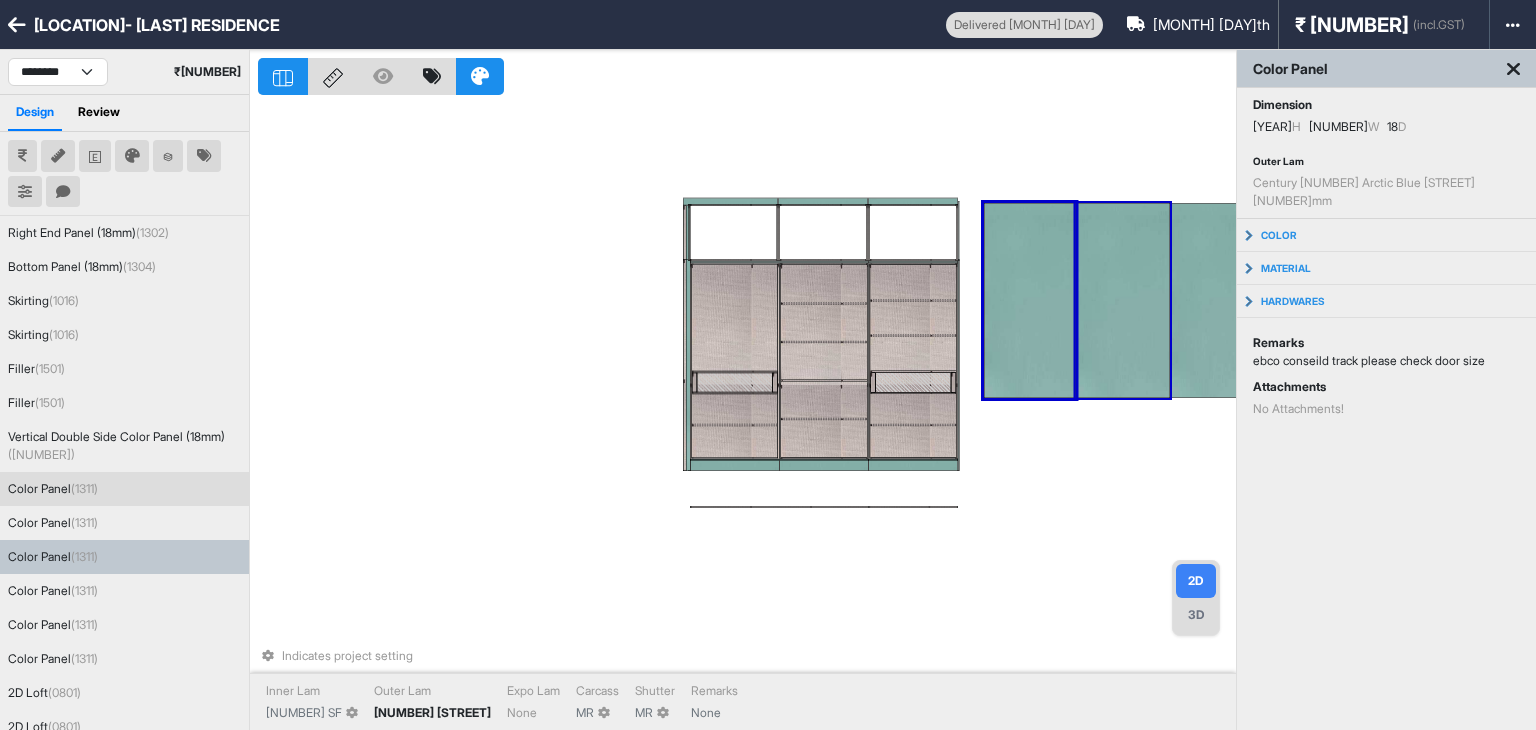 click at bounding box center [1123, 300] 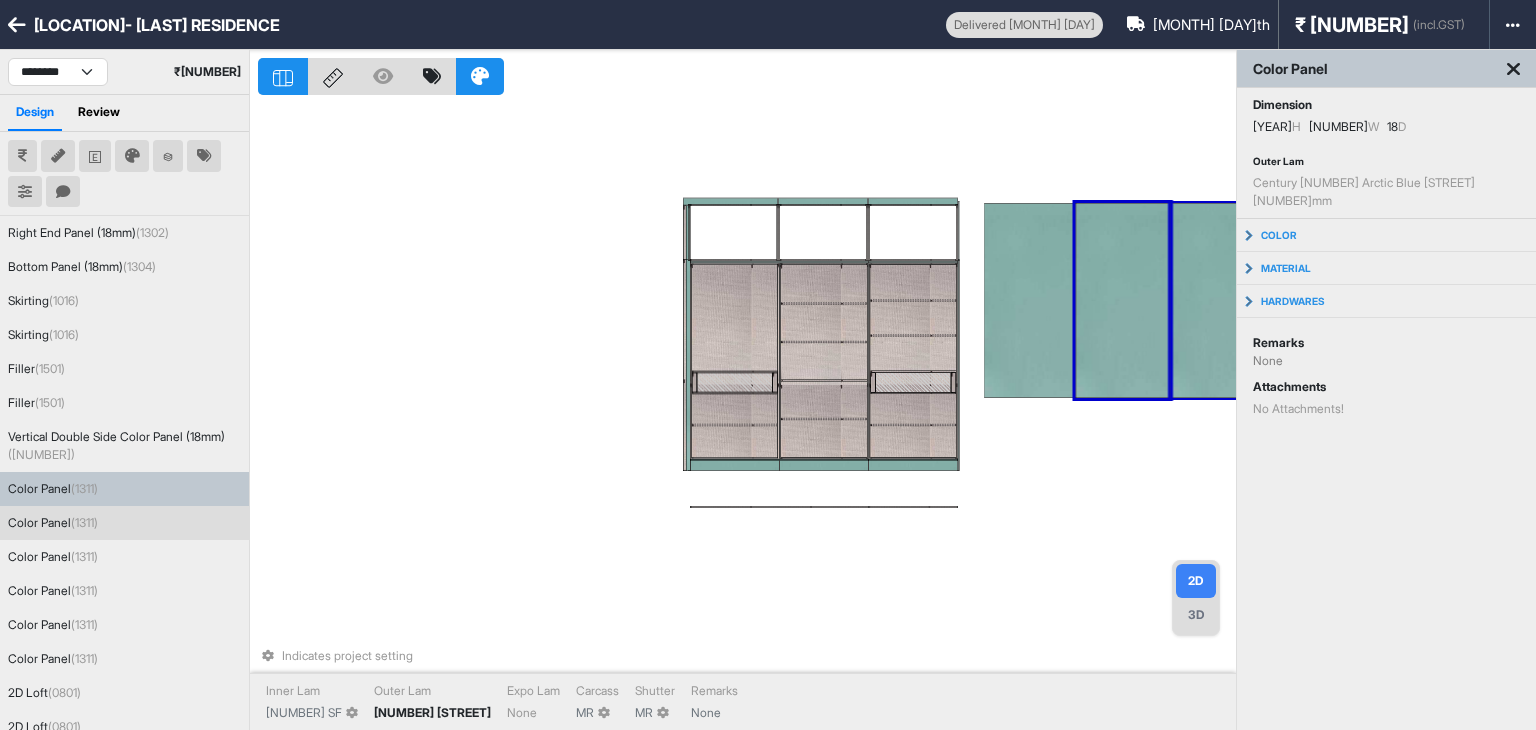 click at bounding box center [1216, 300] 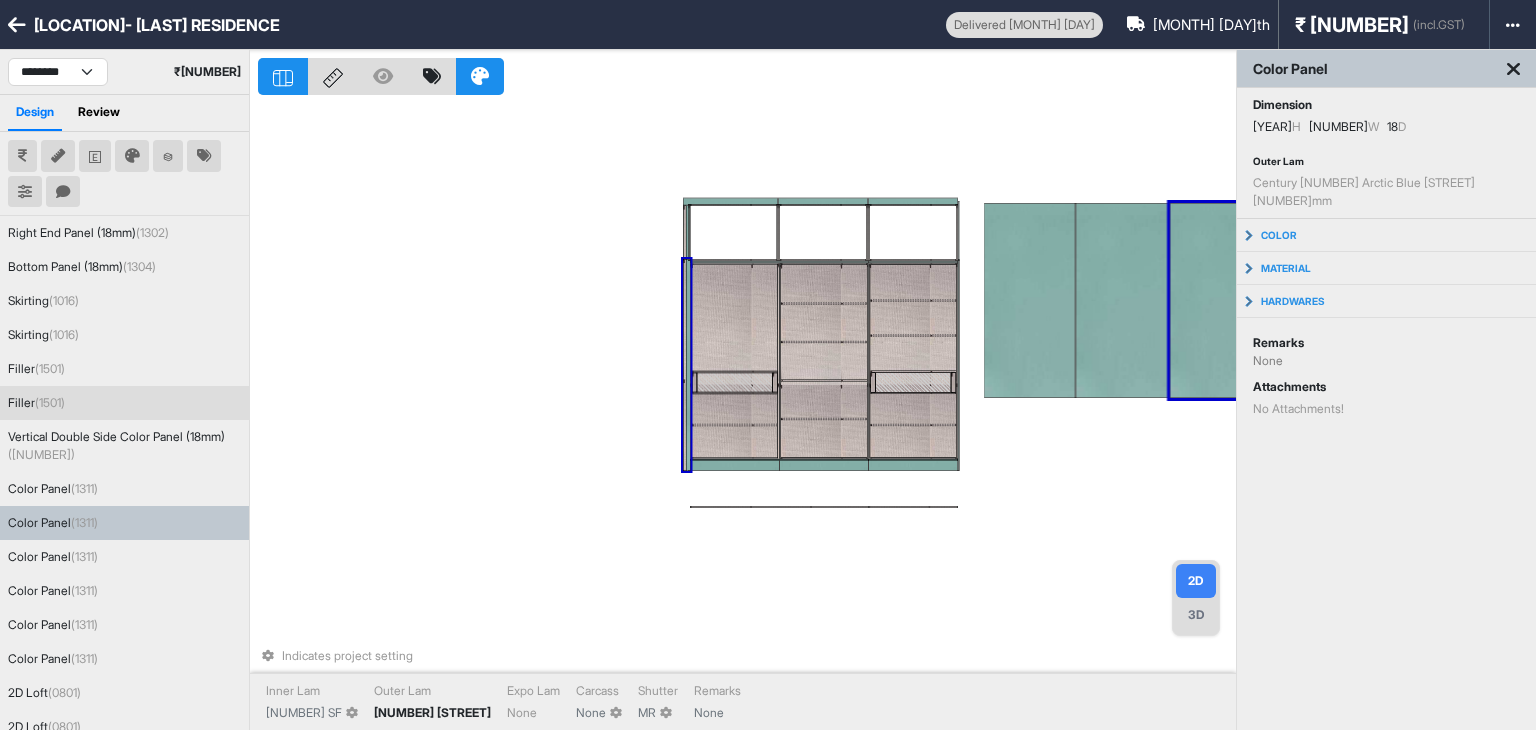 click at bounding box center (687, 365) 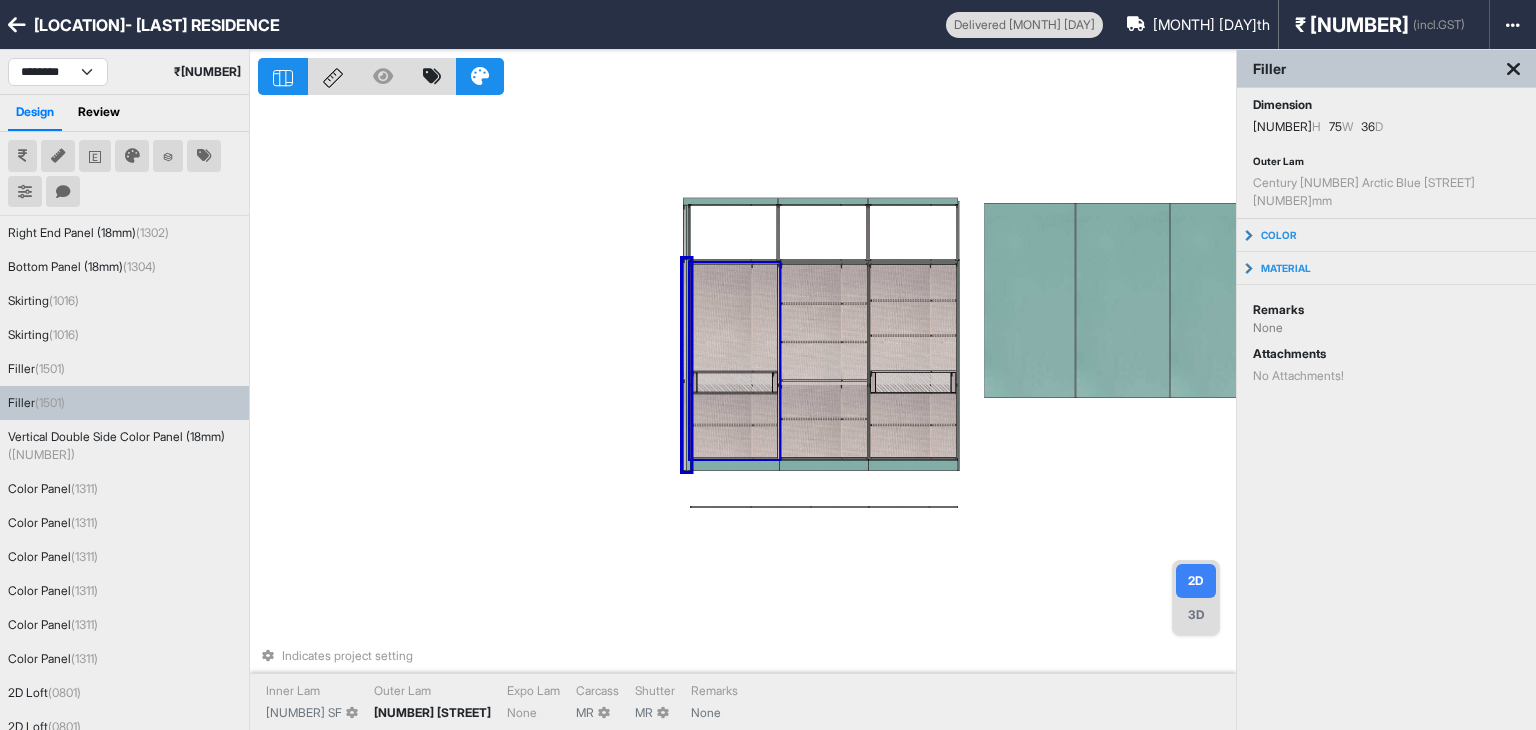 click at bounding box center [735, 442] 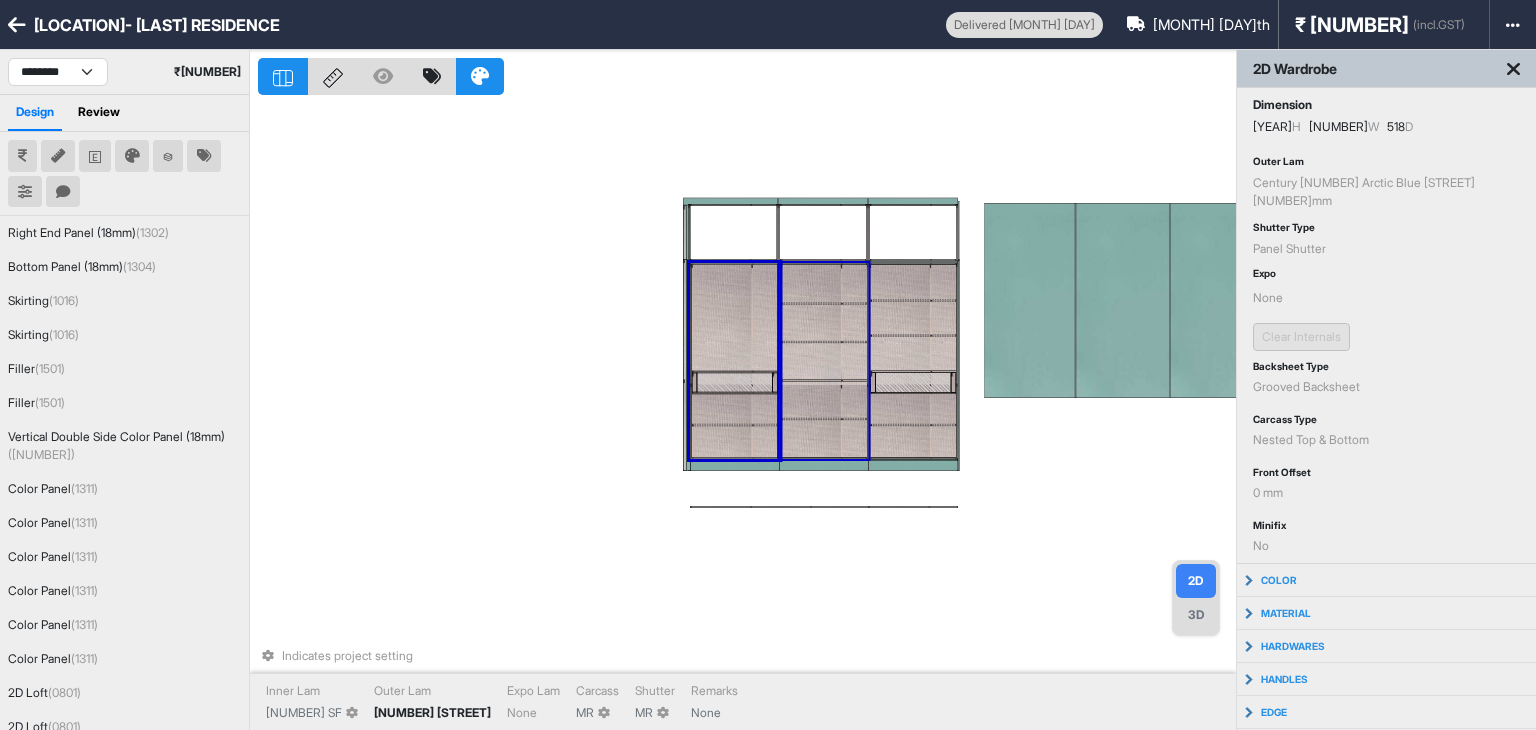 click at bounding box center [824, 361] 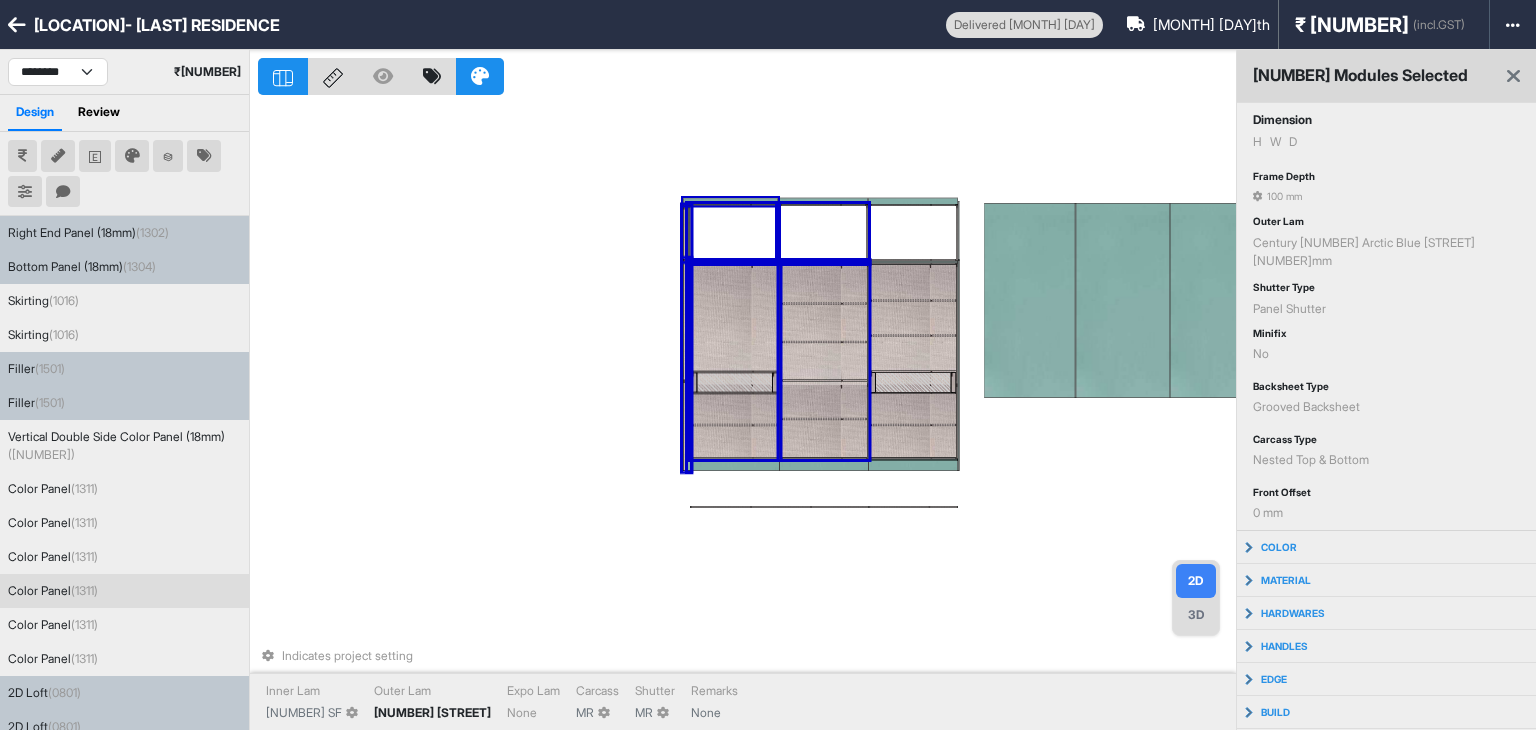 click on "Indicates project setting Inner Lam [NUMBER] SF Outer Lam [NUMBER] [STREET] Expo Lam None Carcass MR Shutter MR Remarks None" at bounding box center (747, 415) 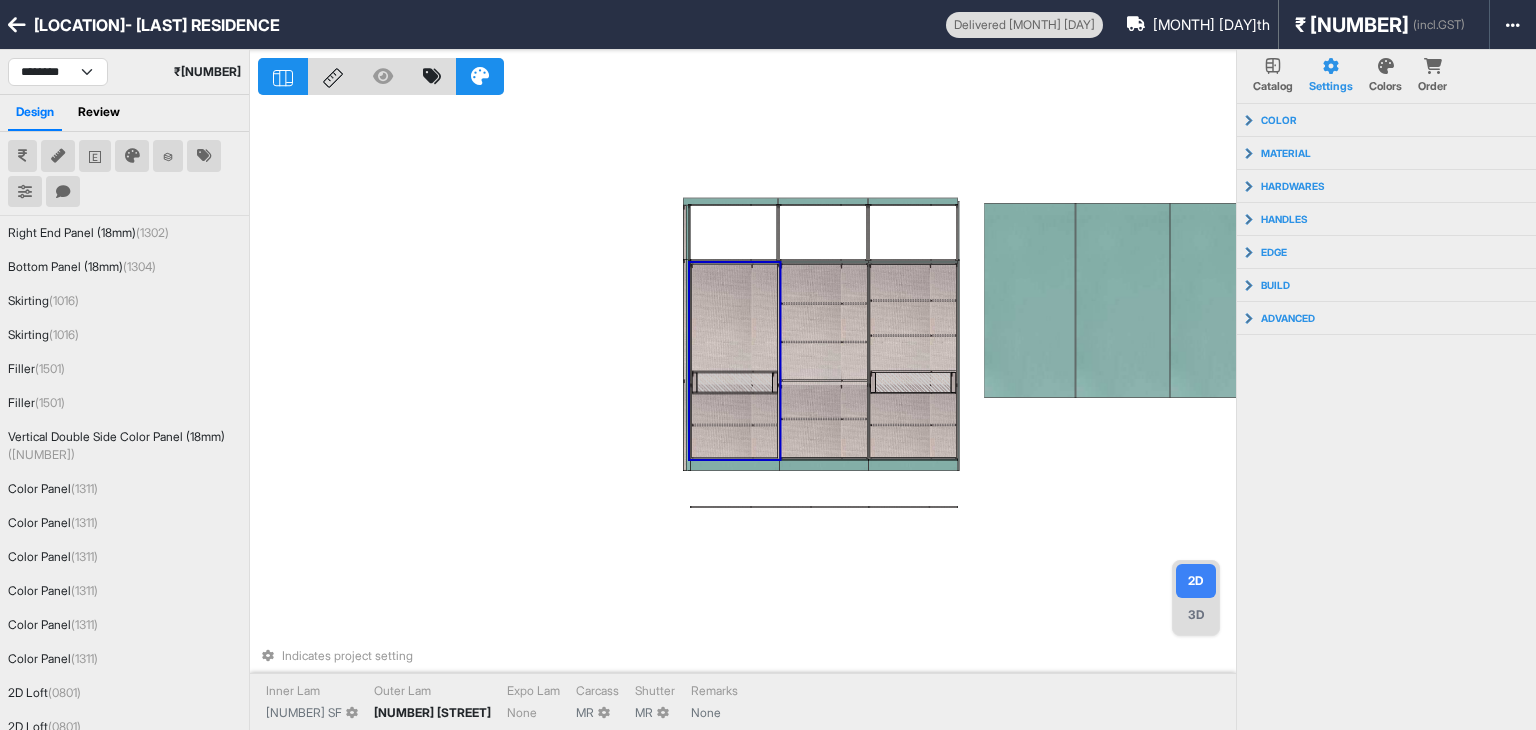 click at bounding box center (735, 442) 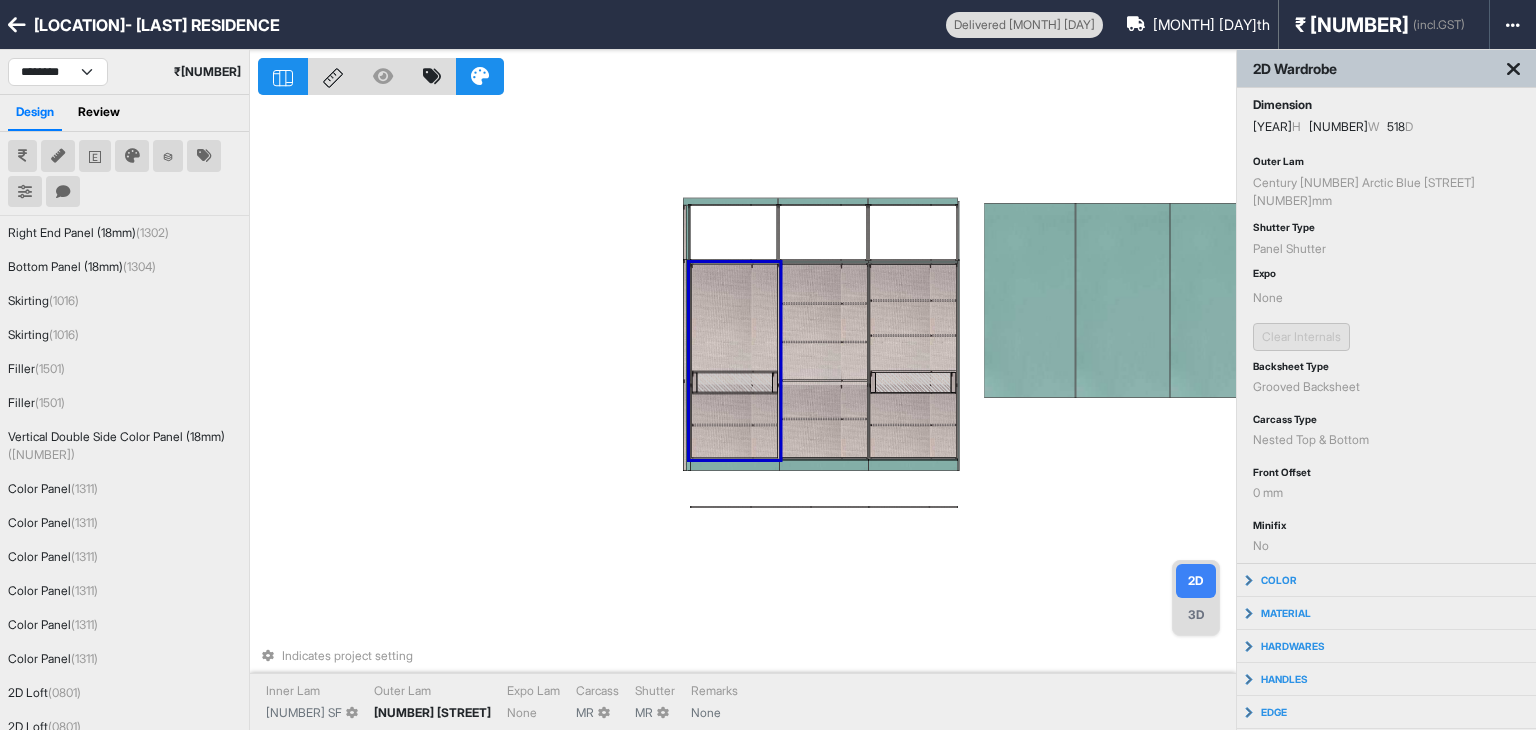 click on "Indicates project setting Inner Lam [NUMBER] SF Outer Lam [NUMBER] [STREET] Expo Lam None Carcass MR Shutter MR Remarks None" at bounding box center [747, 415] 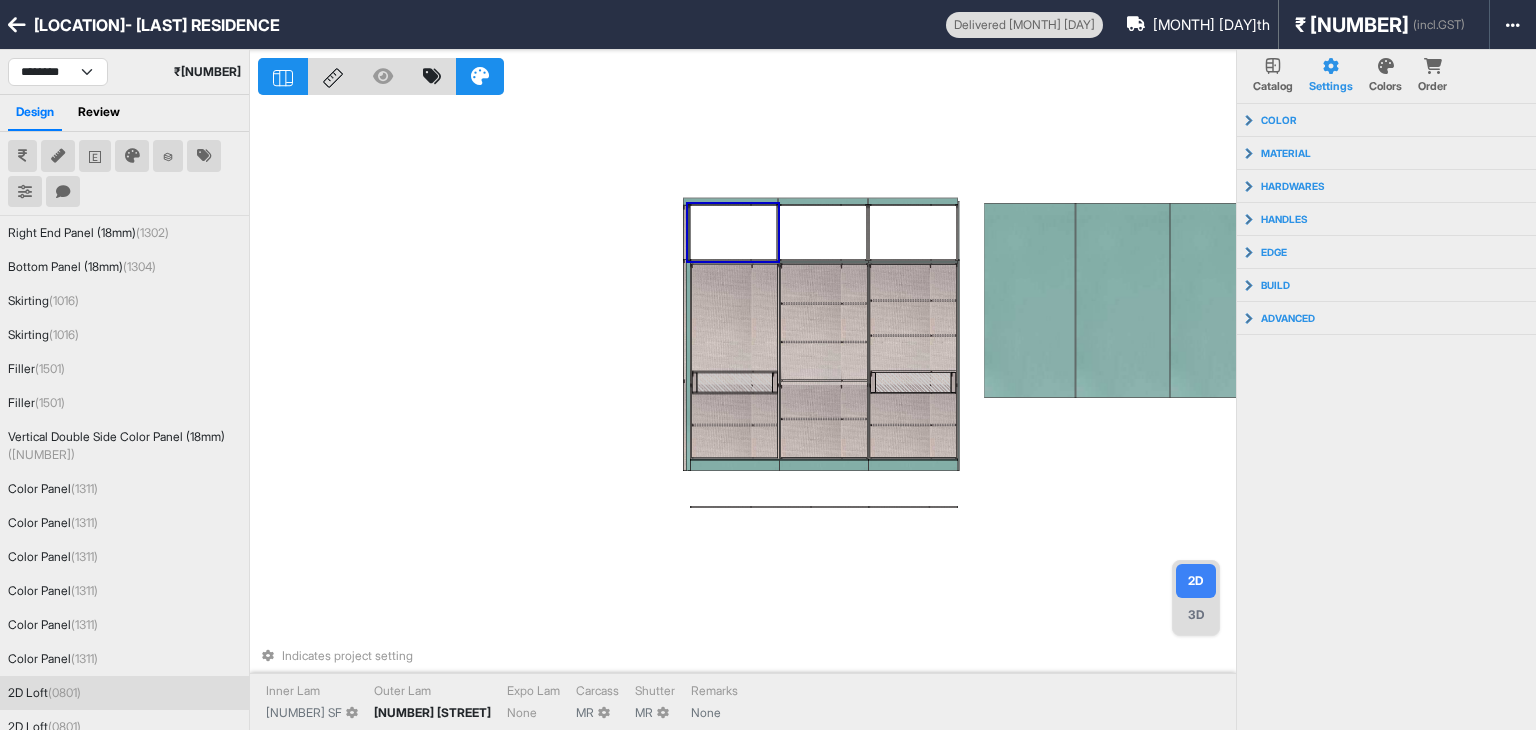 click at bounding box center [733, 232] 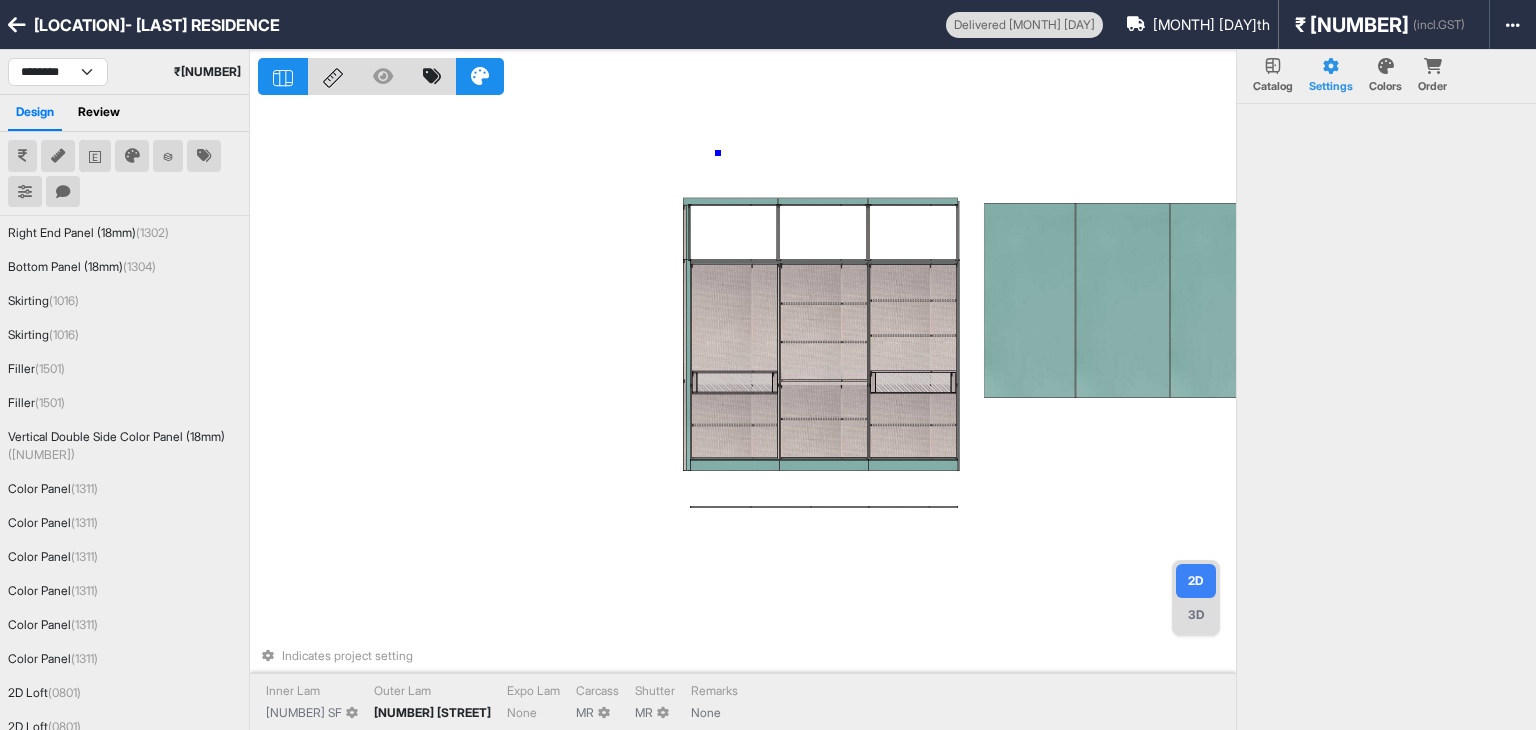 click on "Indicates project setting Inner Lam [NUMBER] SF Outer Lam [NUMBER] [STREET] Expo Lam None Carcass MR Shutter MR Remarks None" at bounding box center [747, 415] 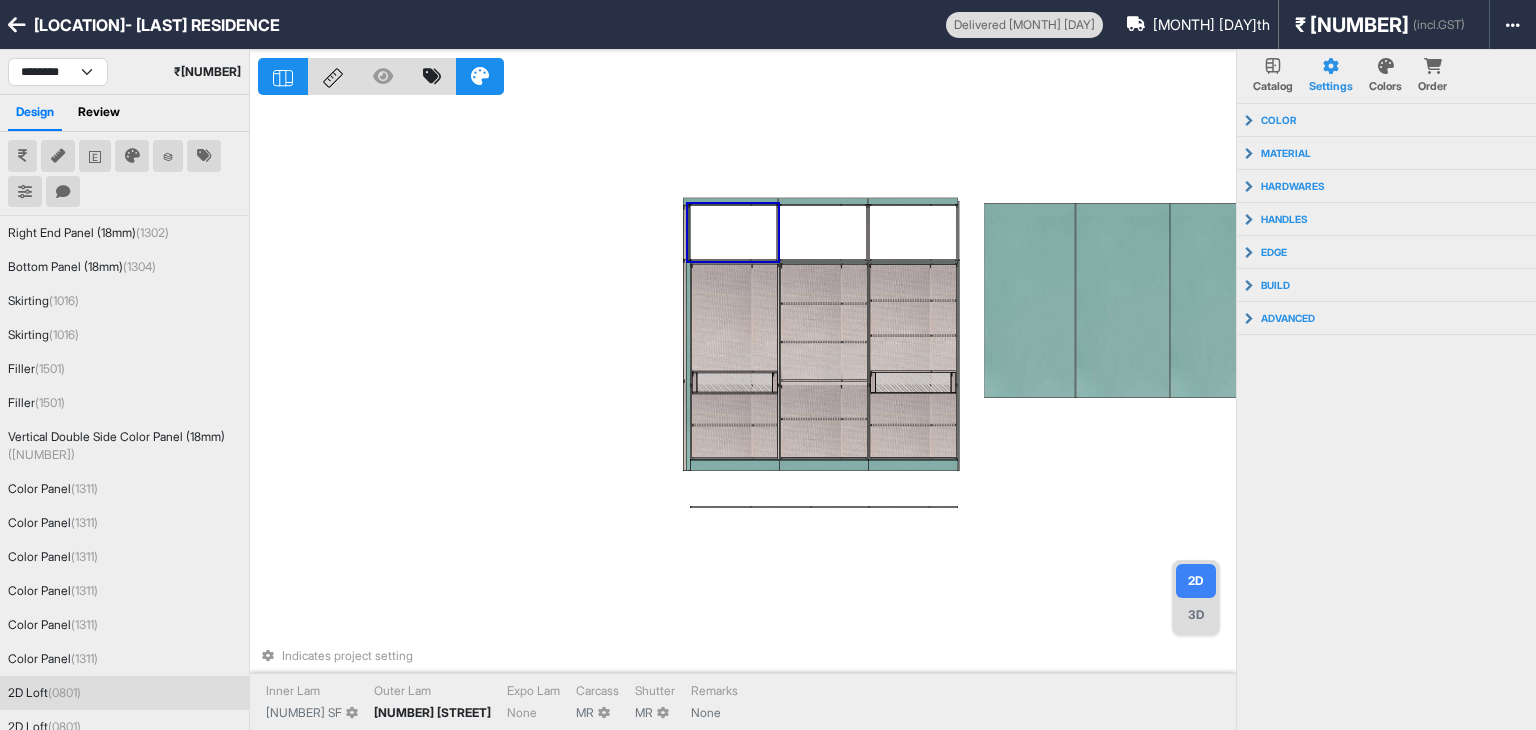 click at bounding box center [733, 232] 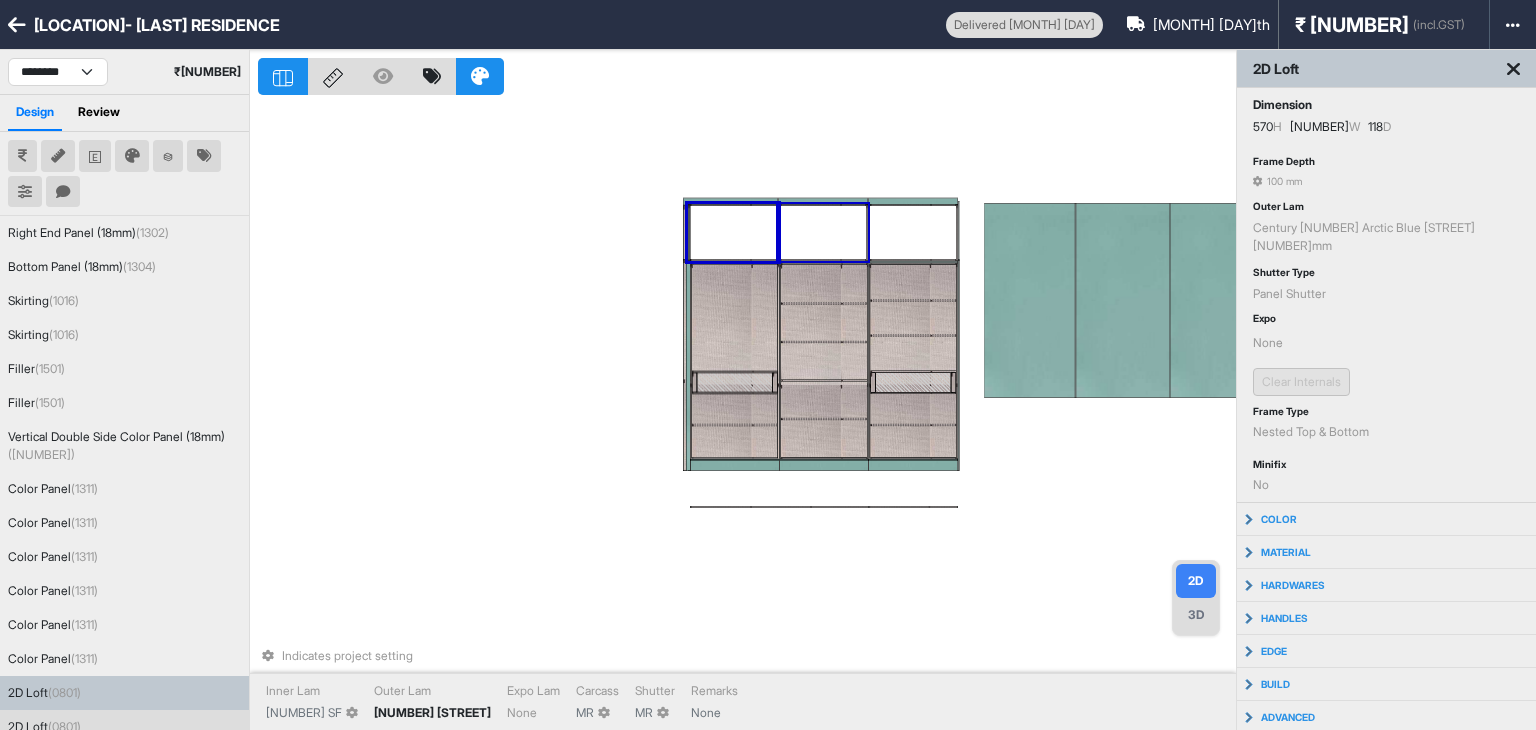 click at bounding box center (823, 232) 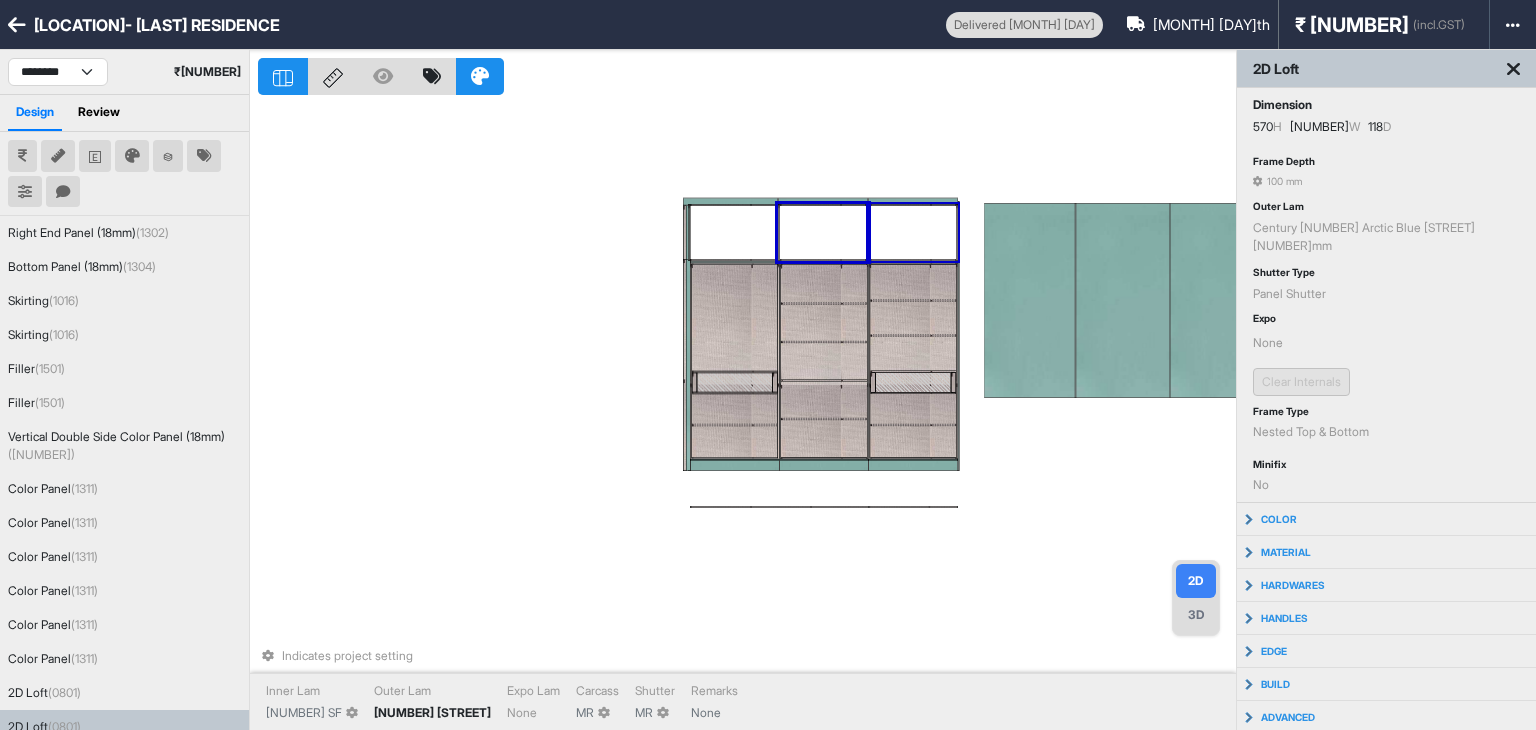 click at bounding box center (913, 232) 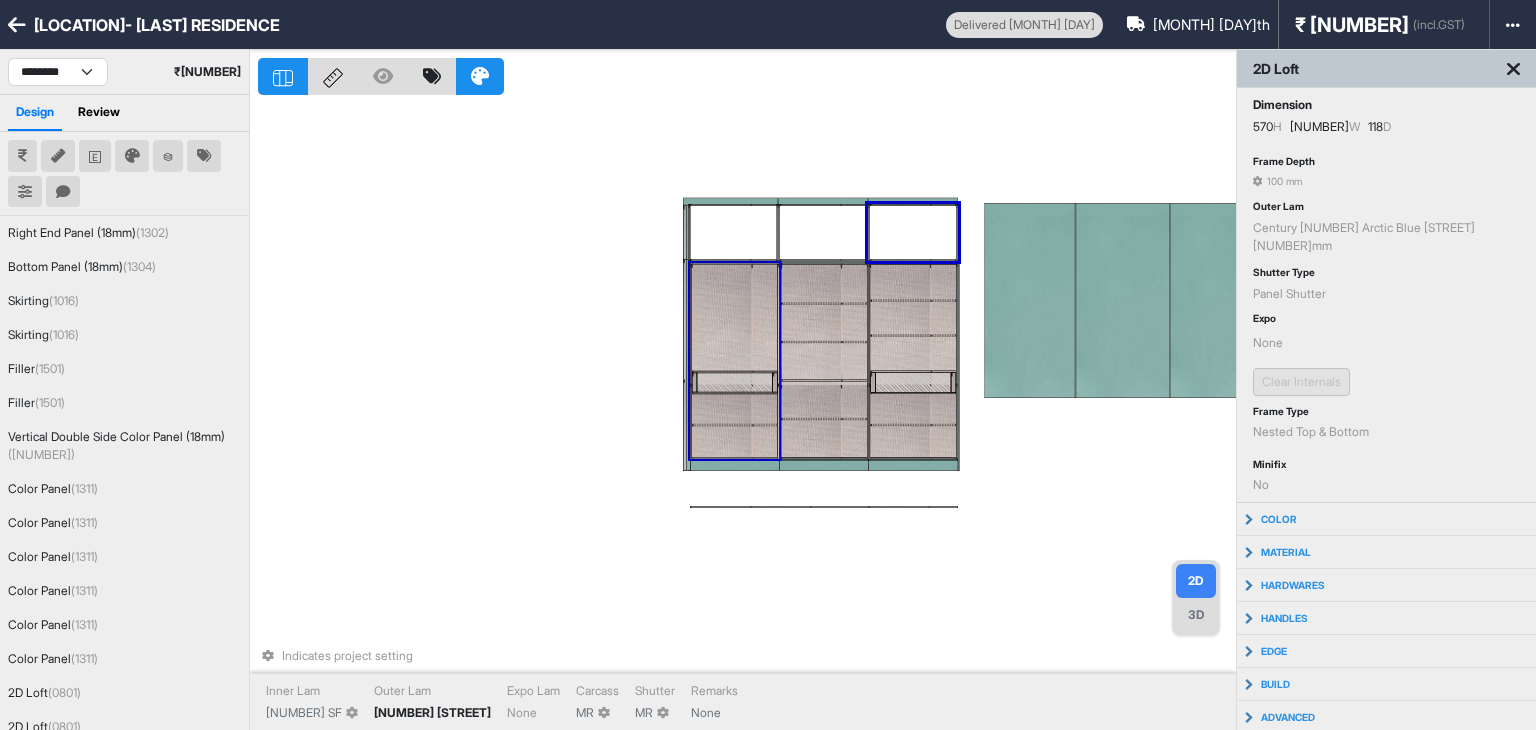 click at bounding box center [735, 318] 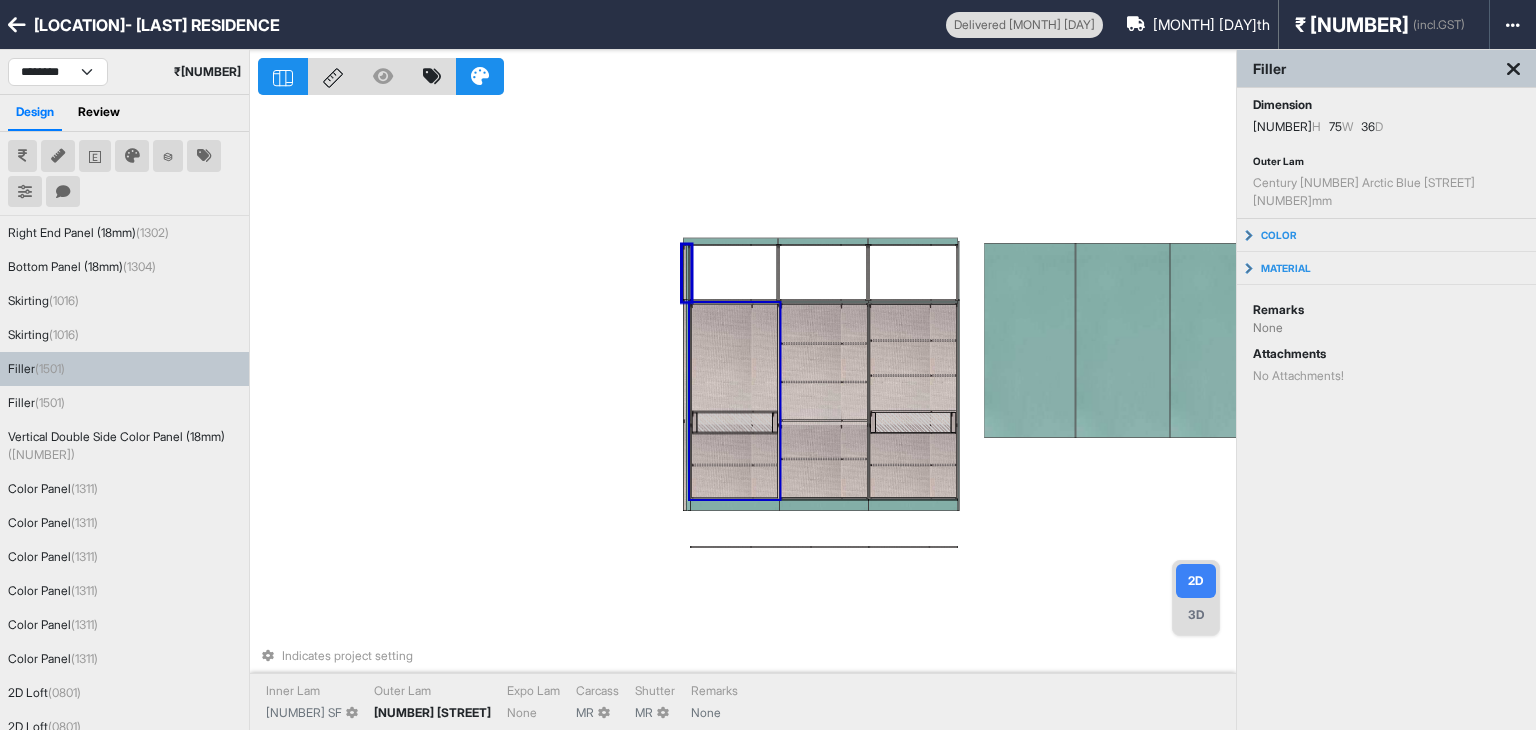 click at bounding box center (735, 358) 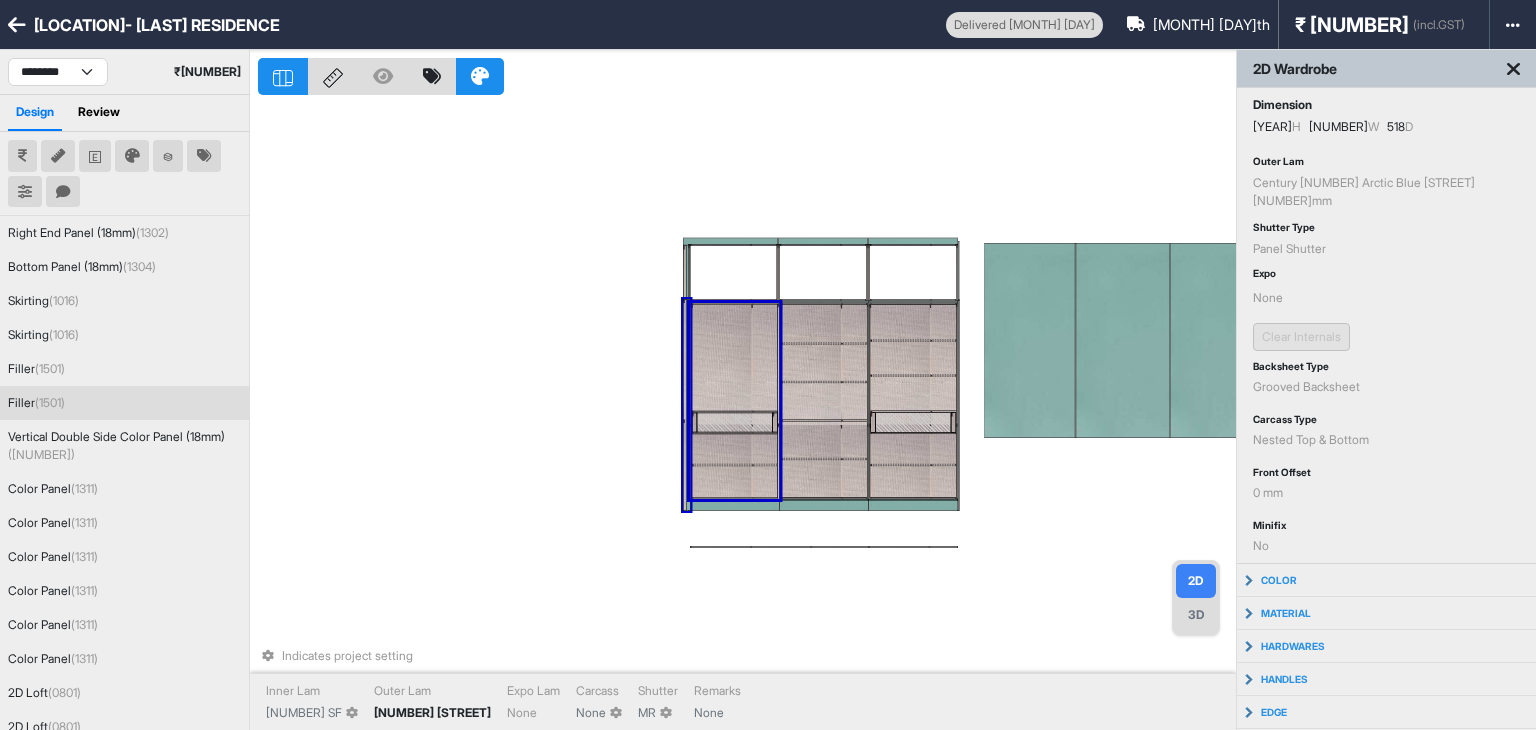 click at bounding box center (685, 405) 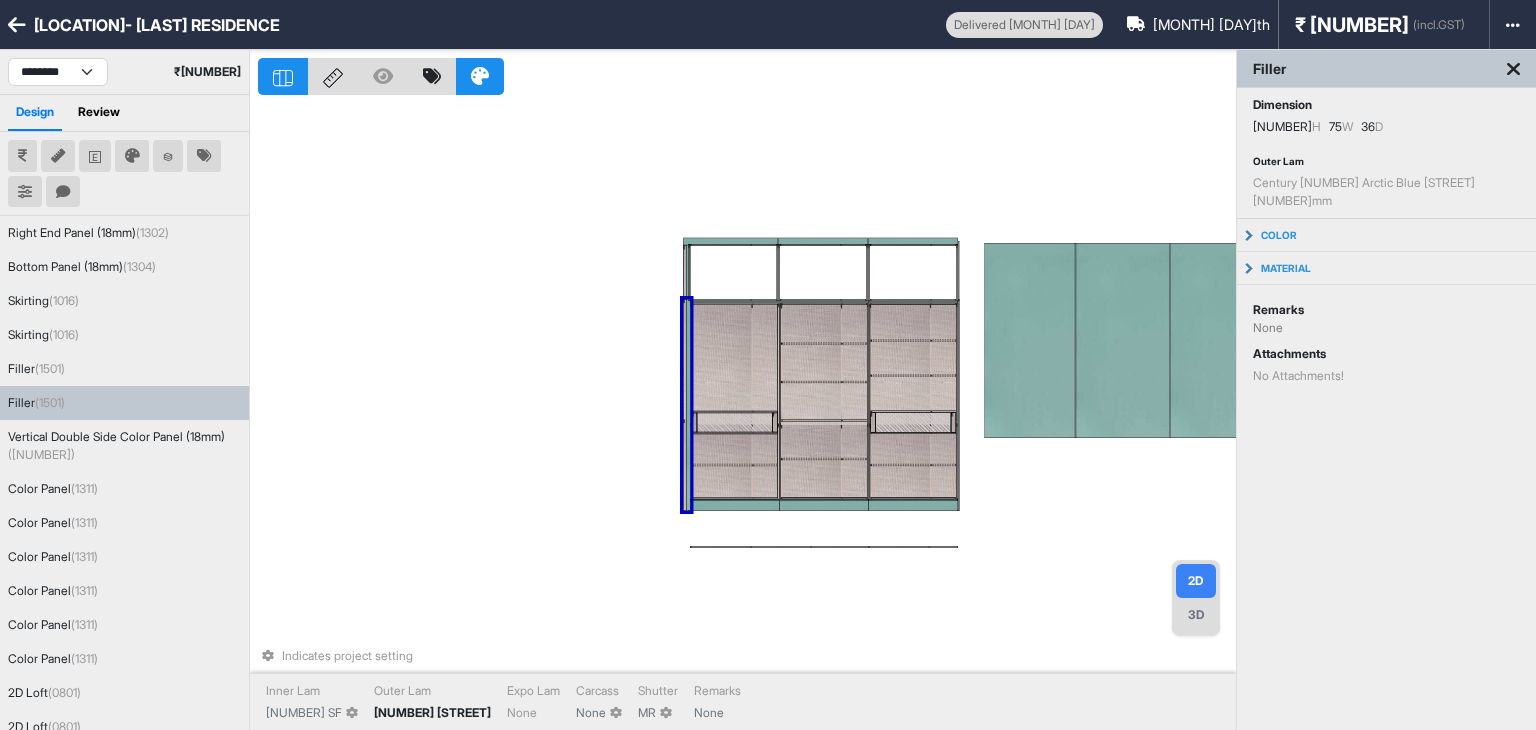 click on "Indicates project setting Inner Lam [NUMBER] SF Outer Lam [NUMBER] [STREET] Expo Lam None Carcass None Shutter MR Remarks None" at bounding box center (747, 415) 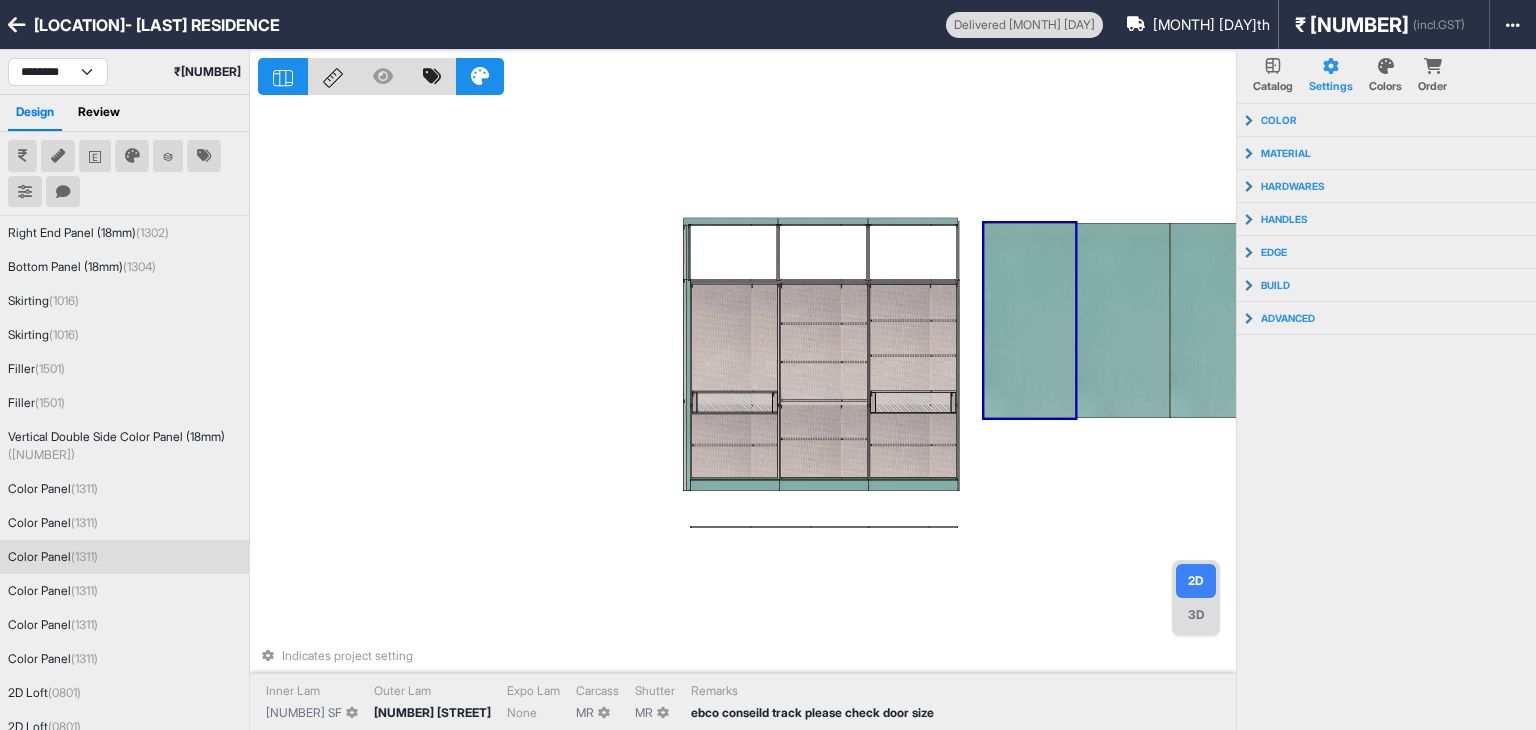 click at bounding box center [1030, 320] 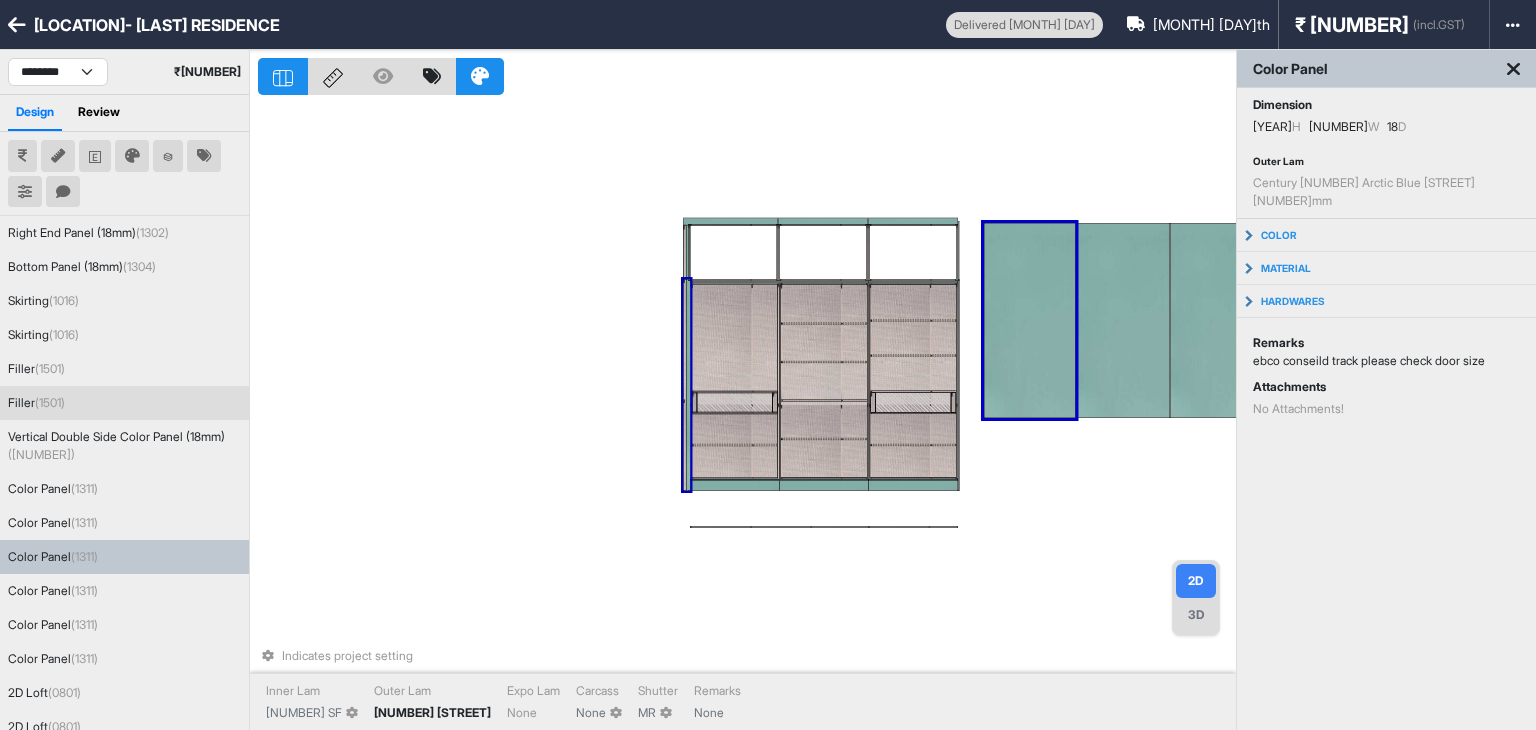click at bounding box center (687, 385) 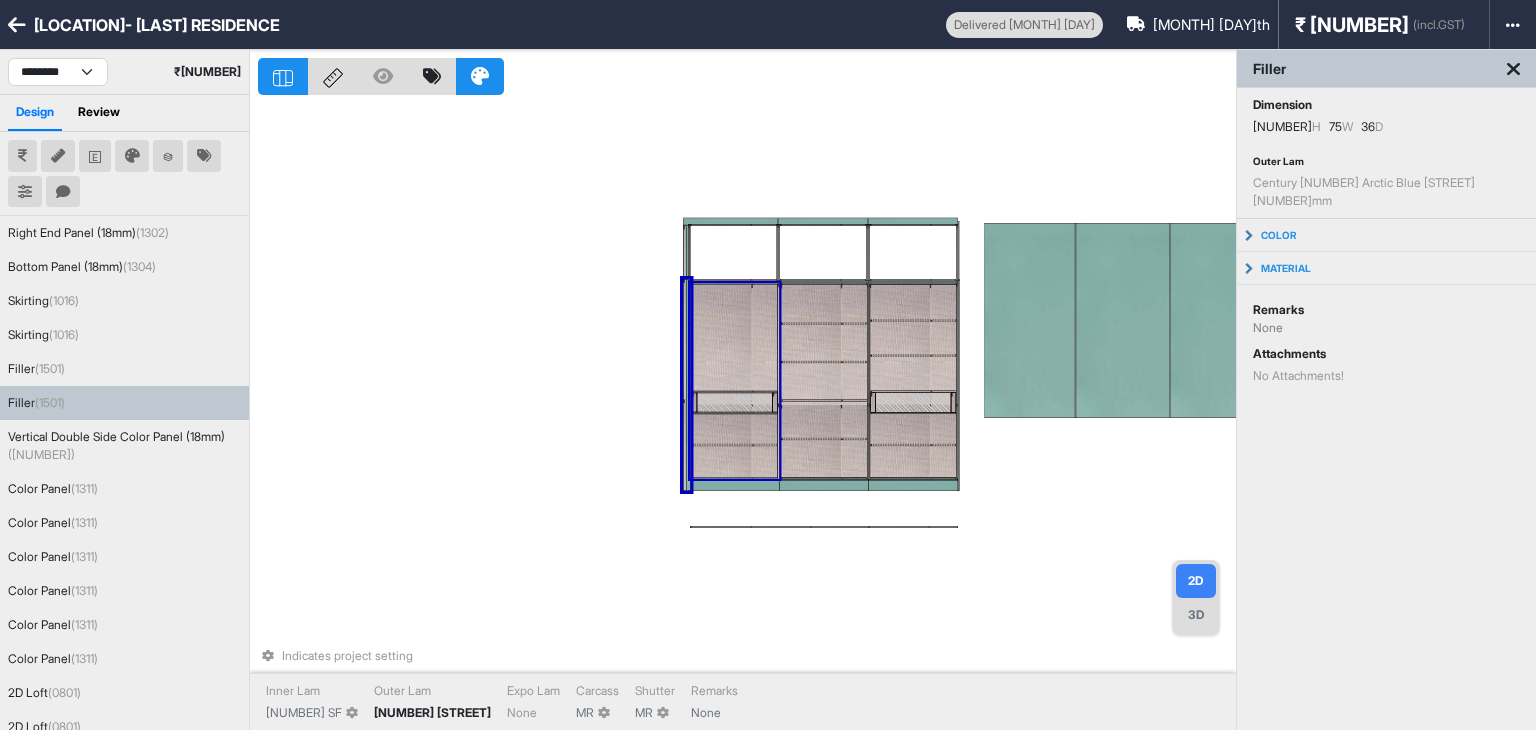 click at bounding box center [735, 338] 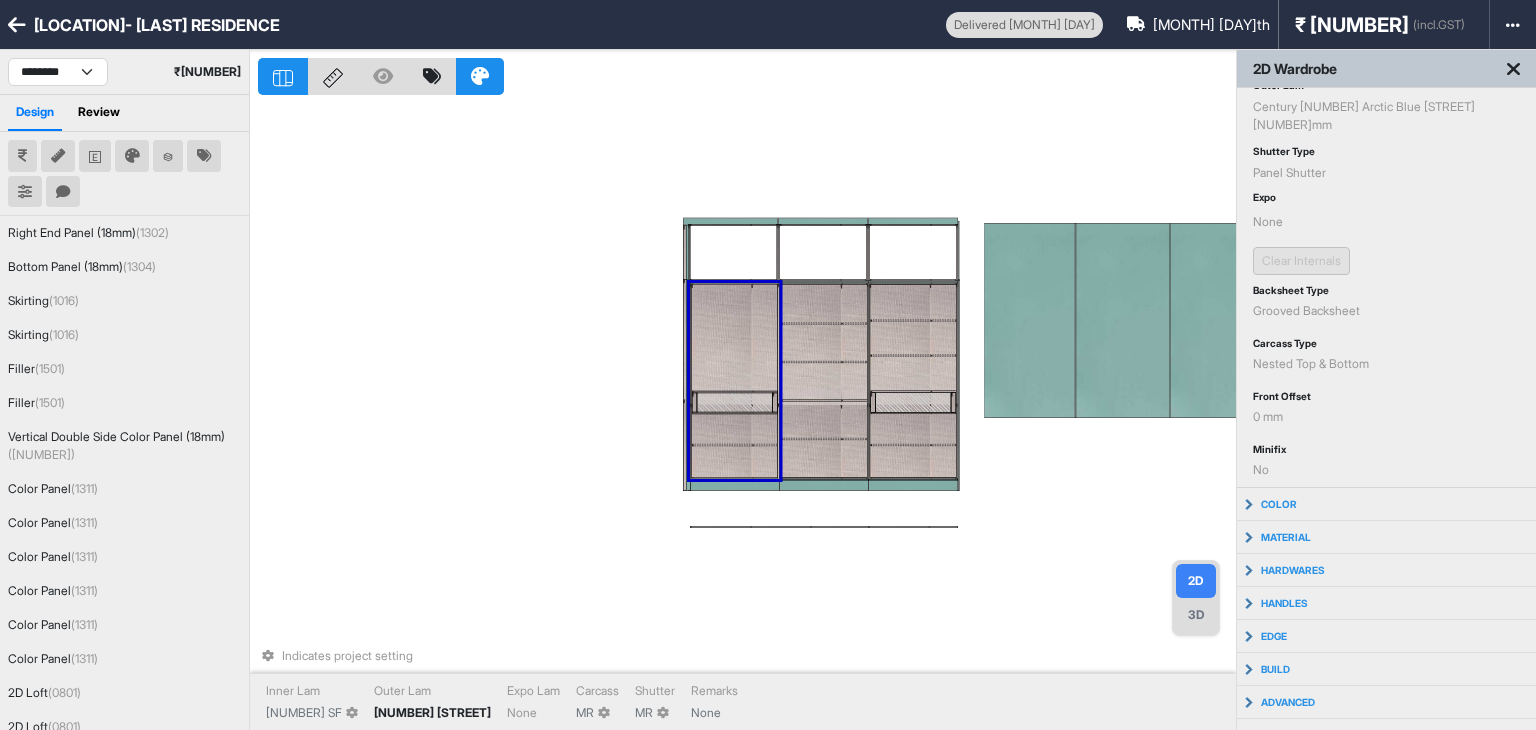 scroll, scrollTop: 146, scrollLeft: 0, axis: vertical 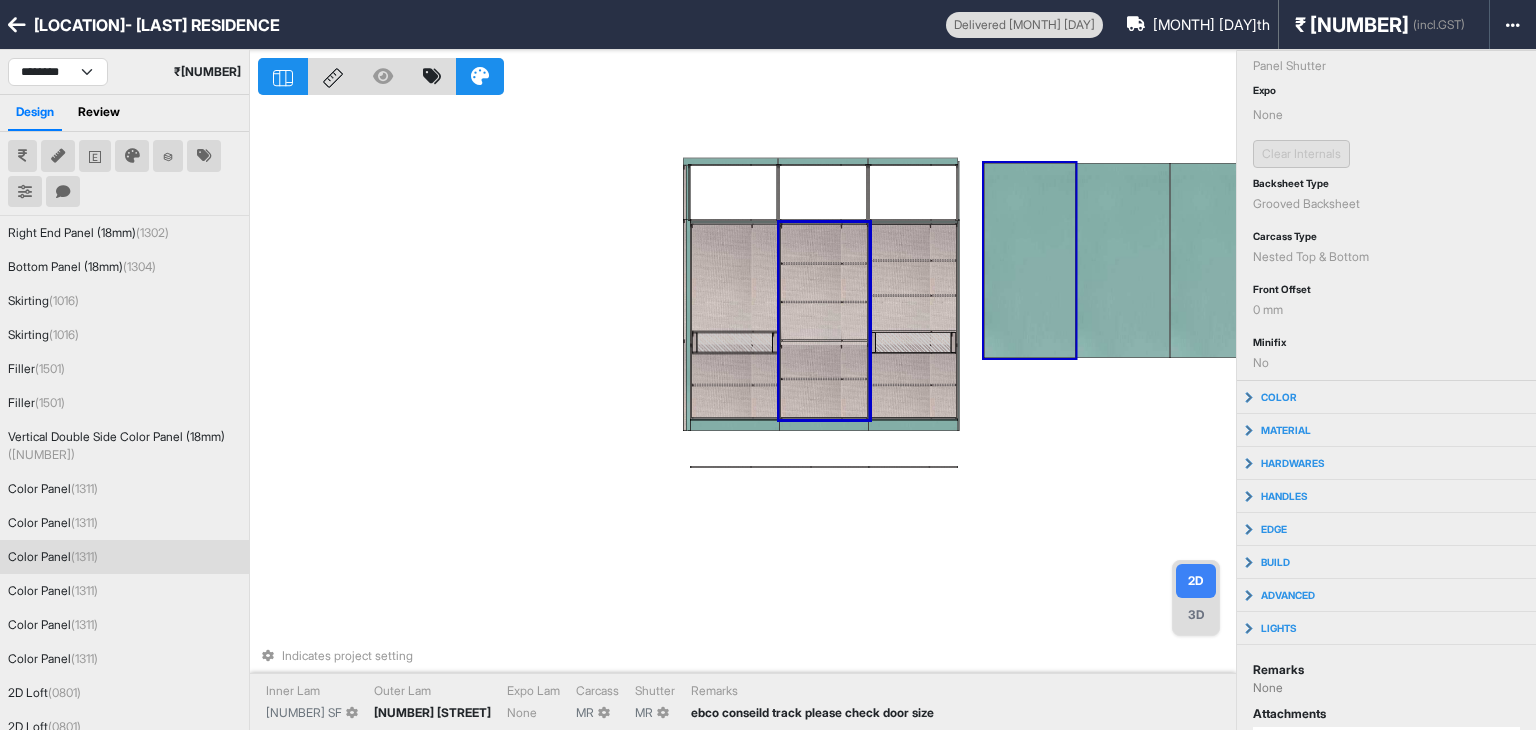 click at bounding box center [1030, 260] 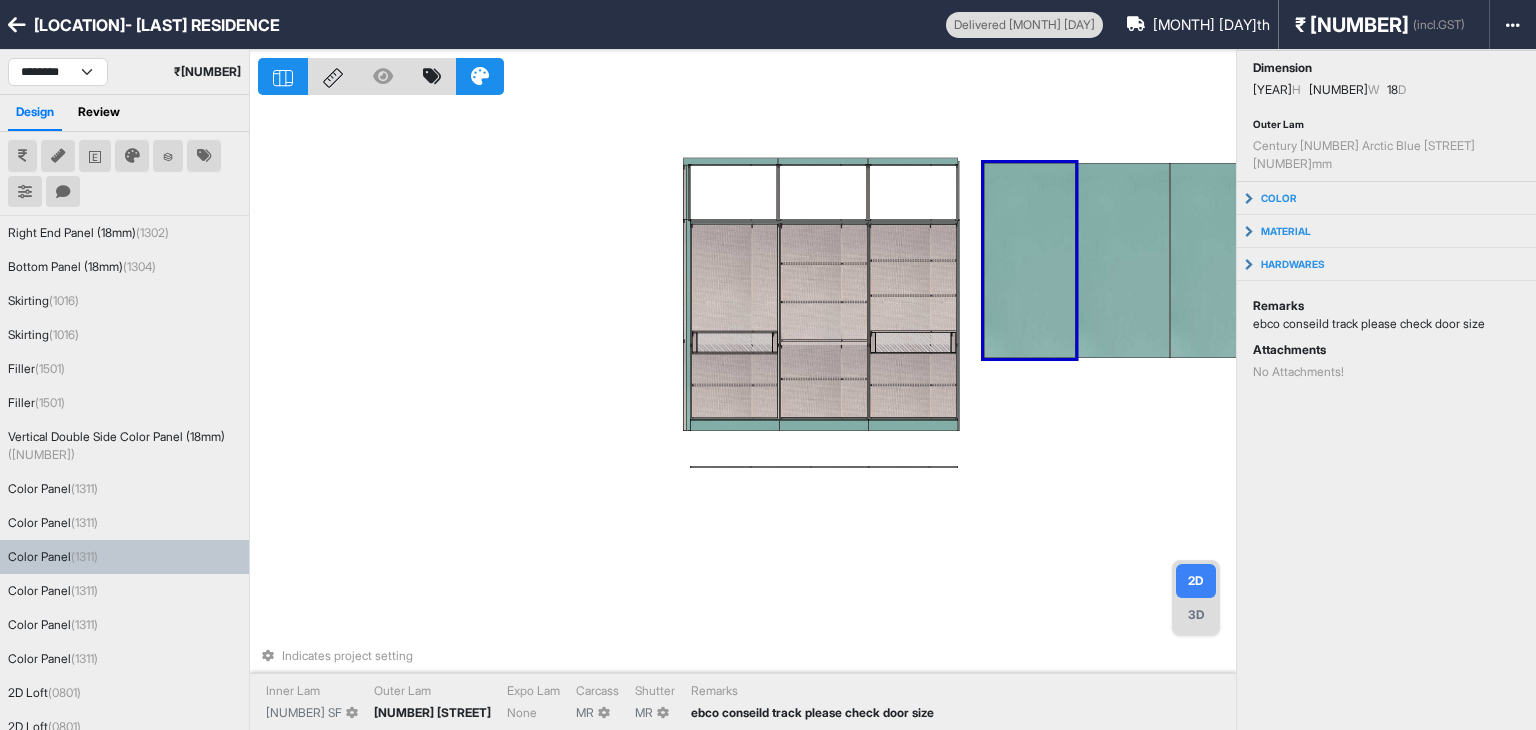 scroll, scrollTop: 0, scrollLeft: 0, axis: both 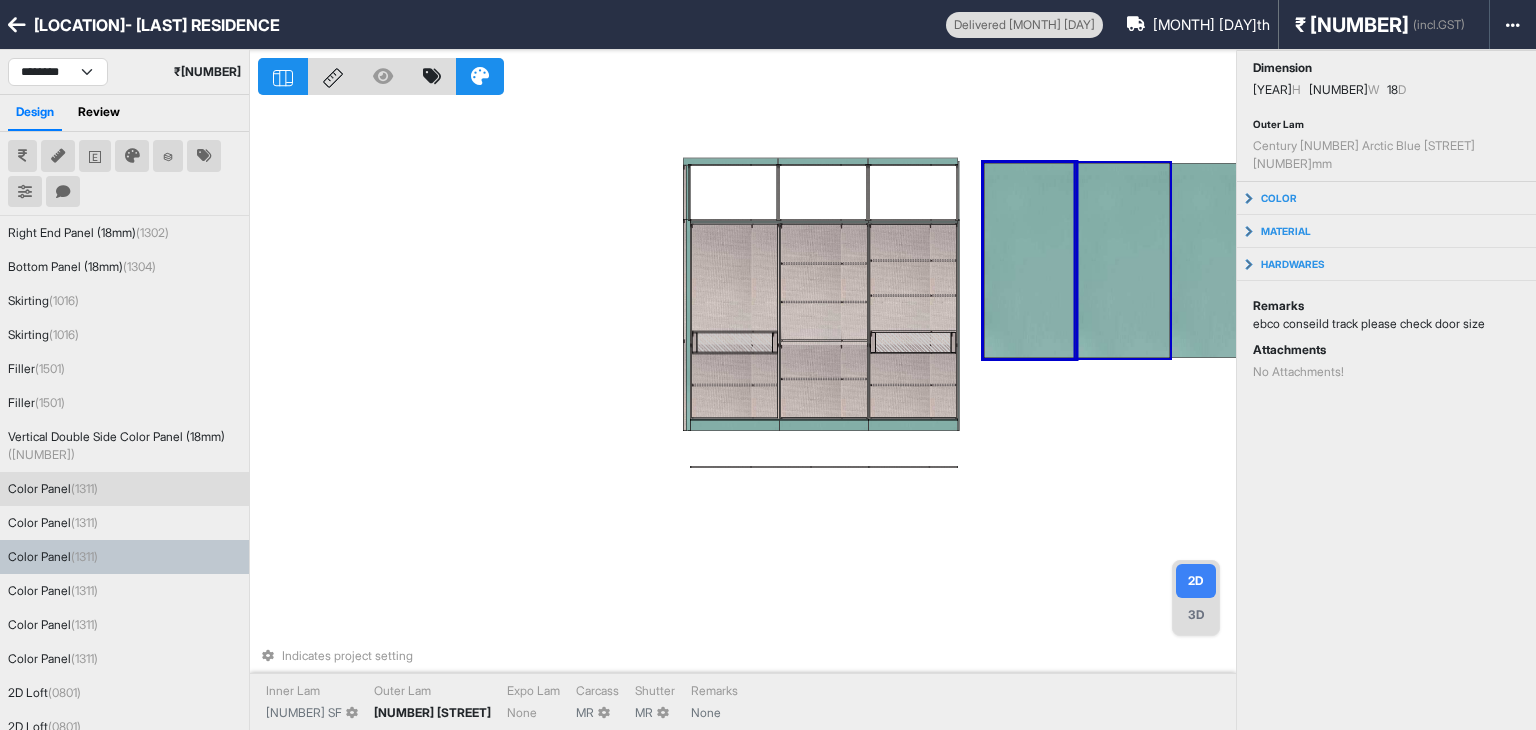 click at bounding box center [1123, 260] 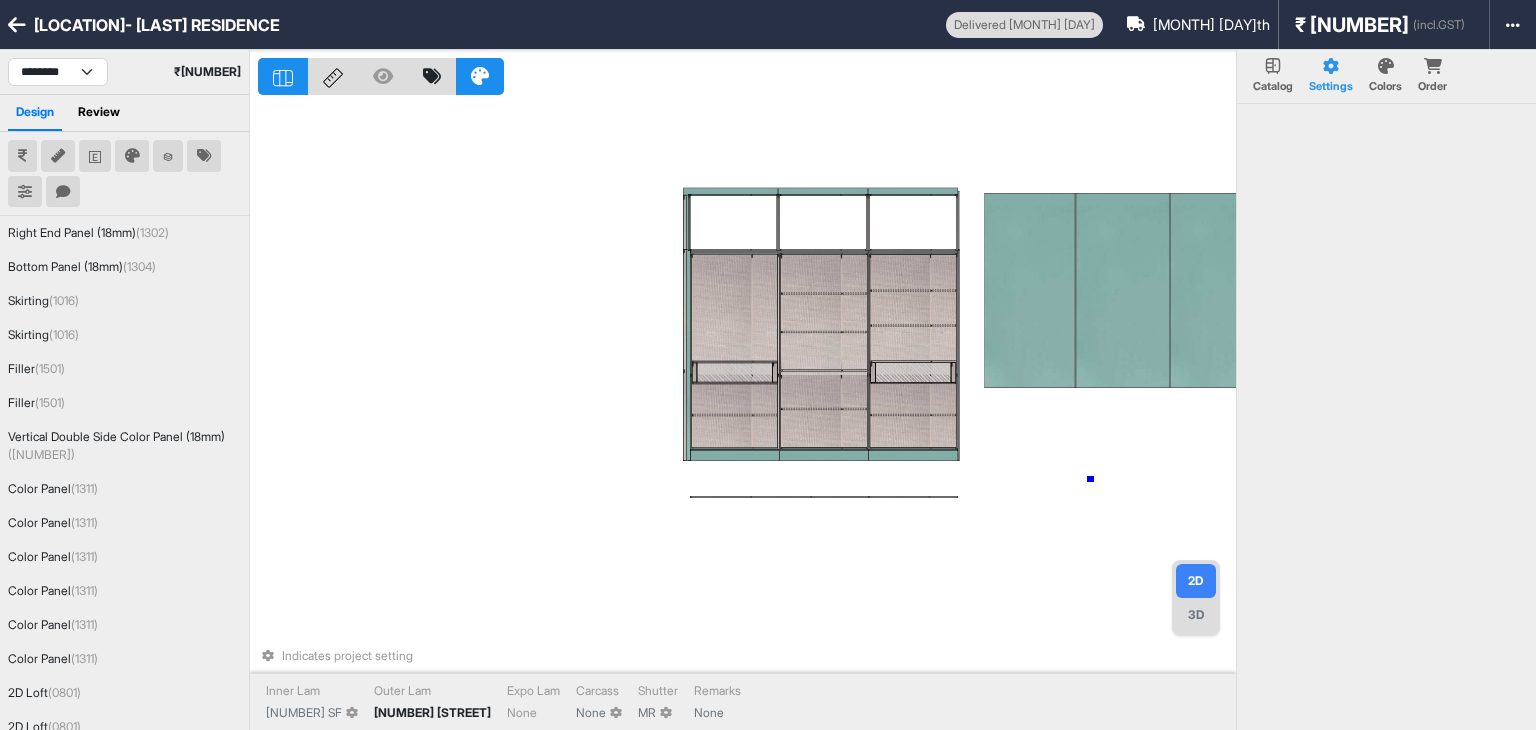 click on "Indicates project setting Inner Lam [NUMBER] SF Outer Lam [NUMBER] [STREET] Expo Lam None Carcass None Shutter MR Remarks None" at bounding box center [747, 415] 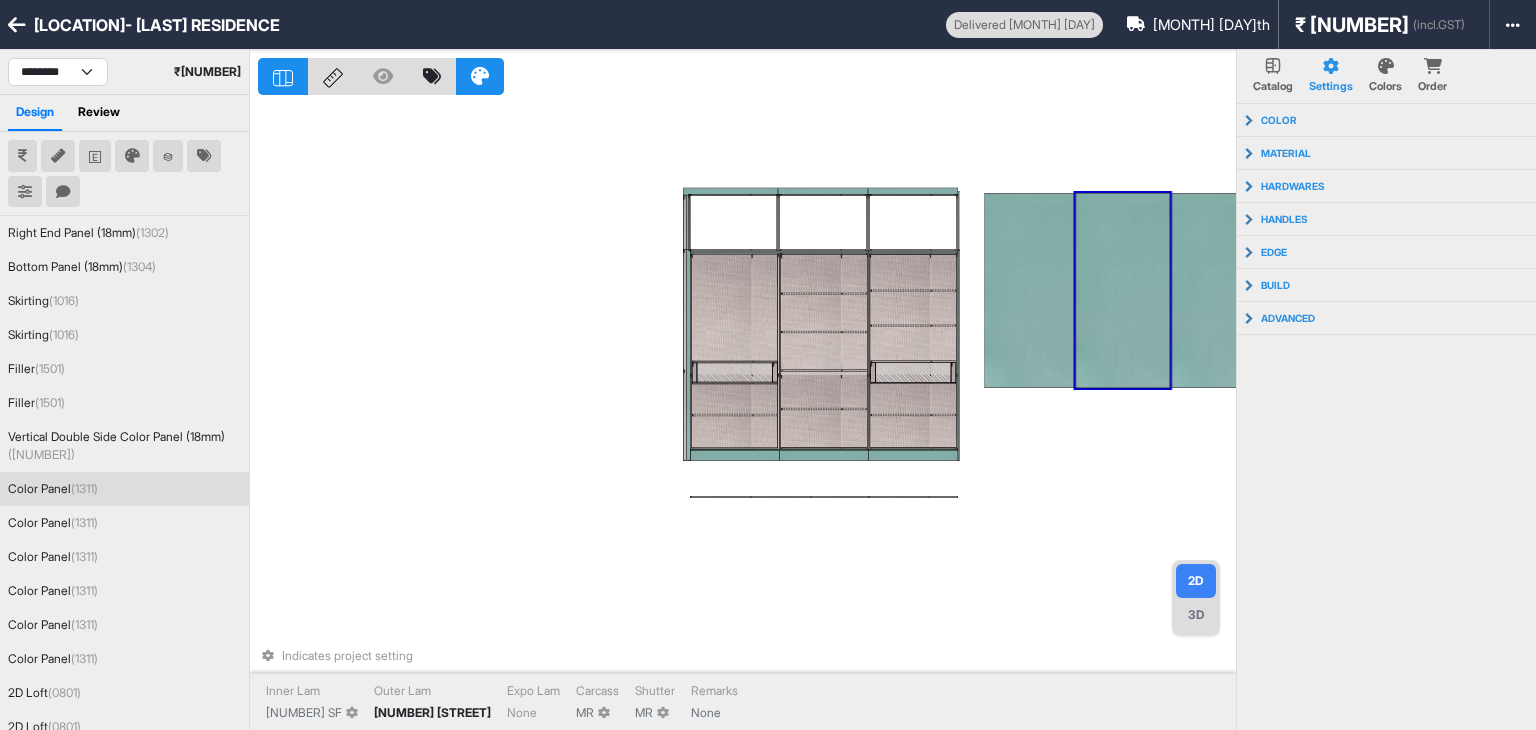 click at bounding box center (1123, 290) 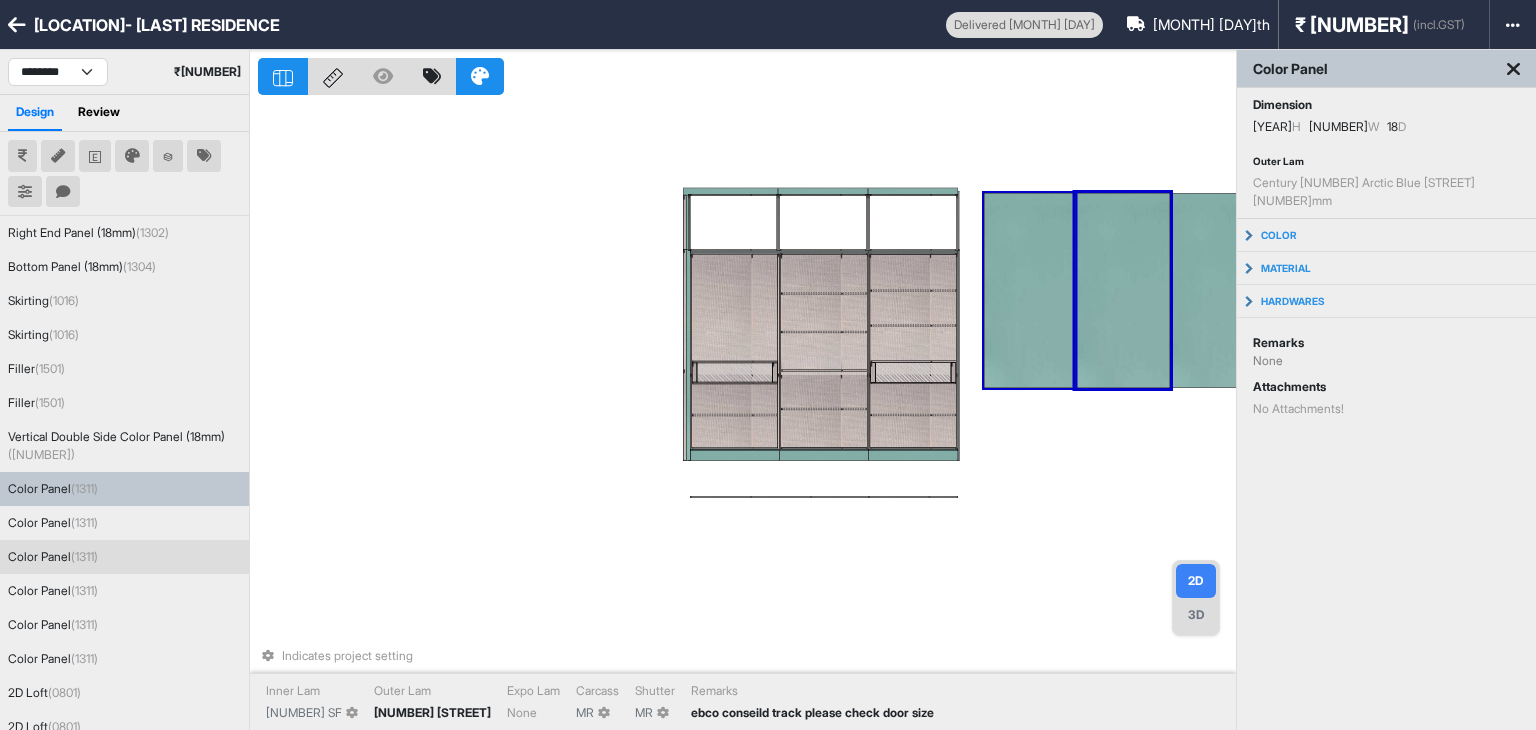 click at bounding box center (1030, 290) 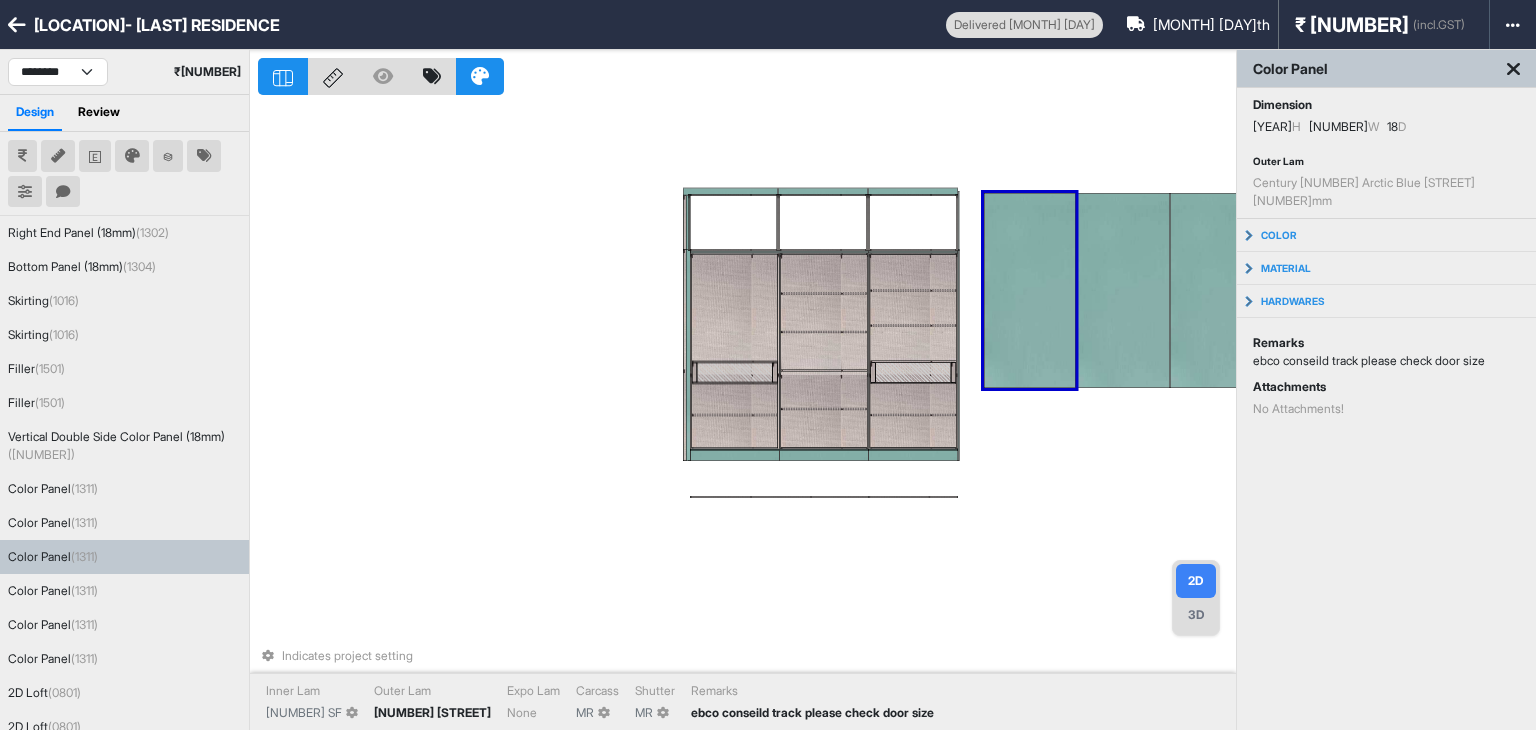 click at bounding box center (1030, 290) 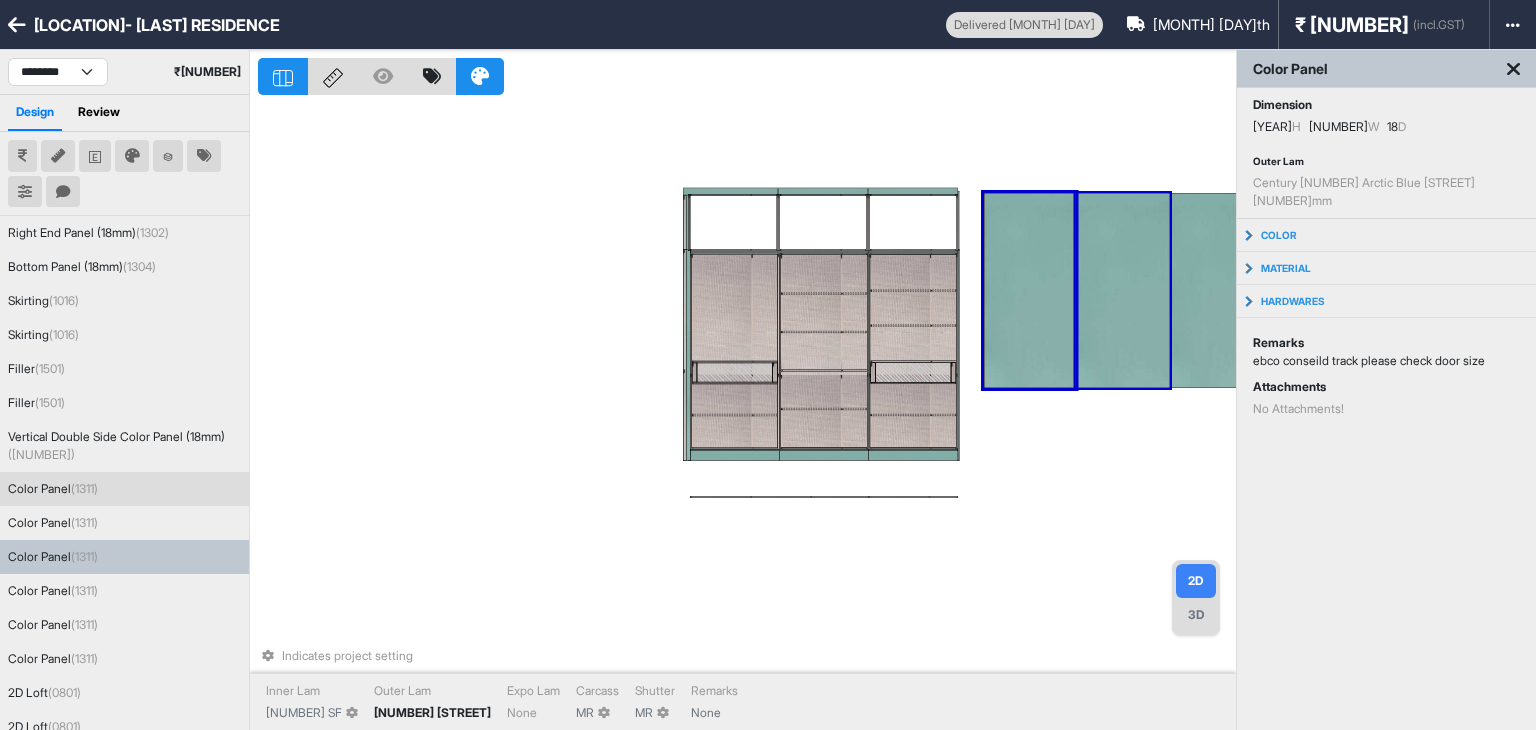 click at bounding box center [1123, 290] 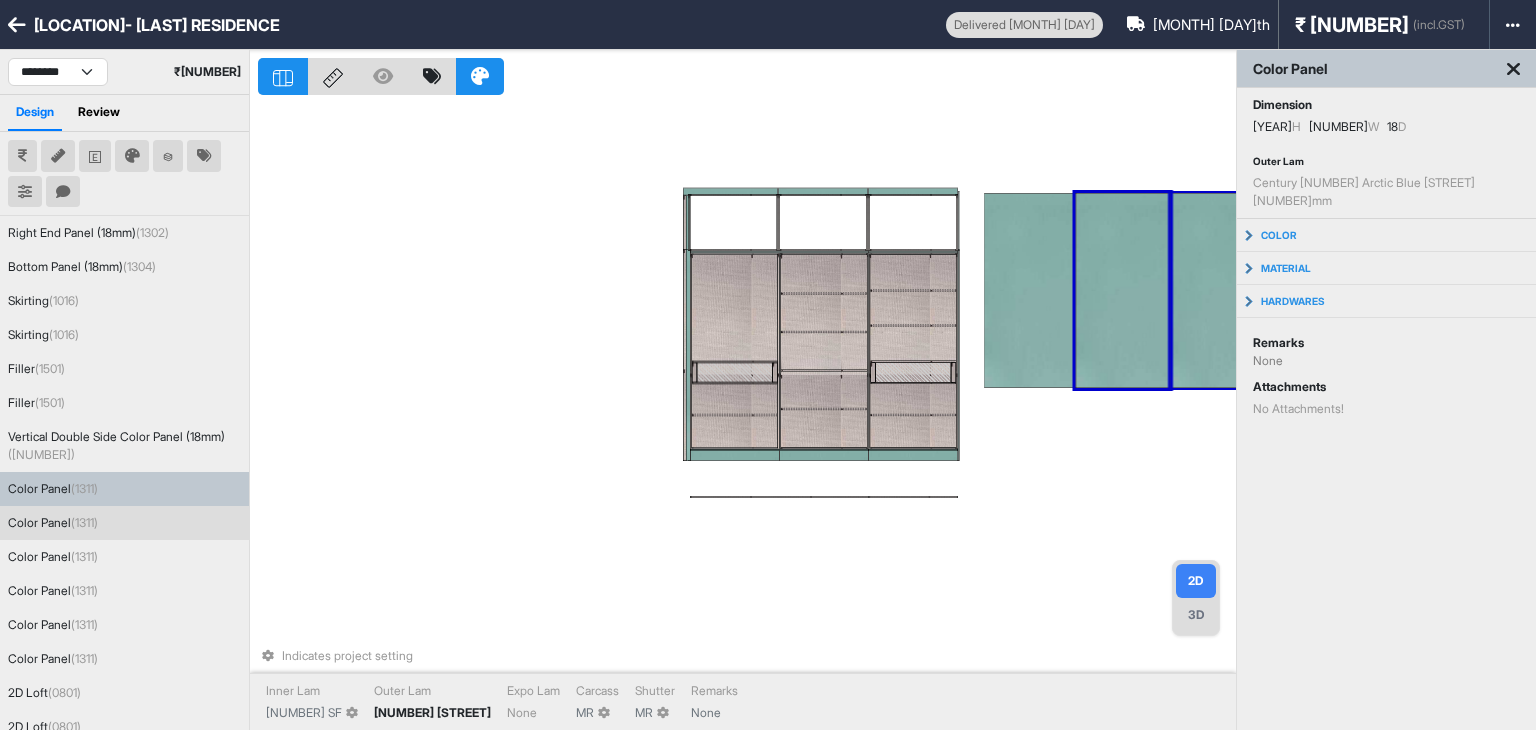 click at bounding box center [1216, 290] 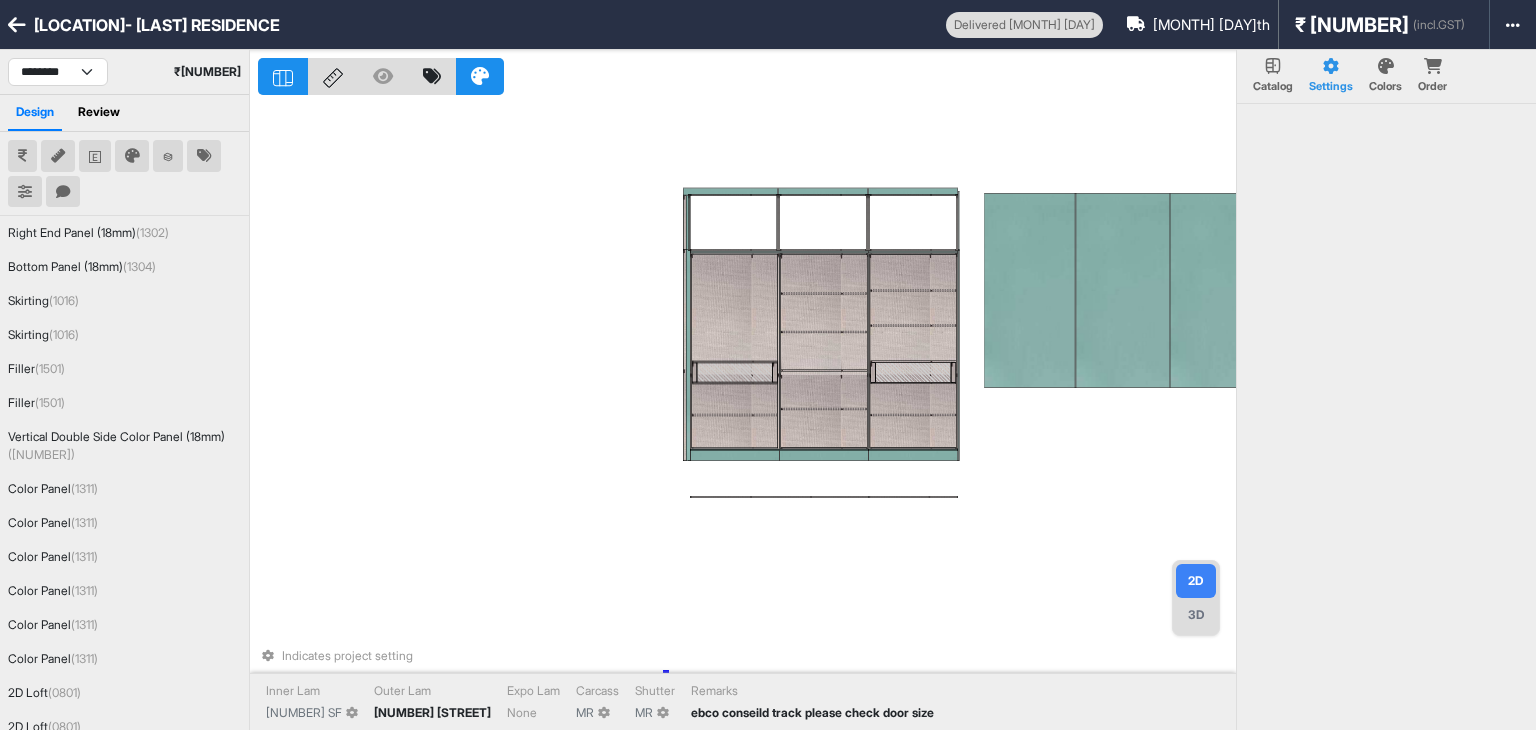 click on "Remarks ebco conseild track please check door size" at bounding box center [812, 702] 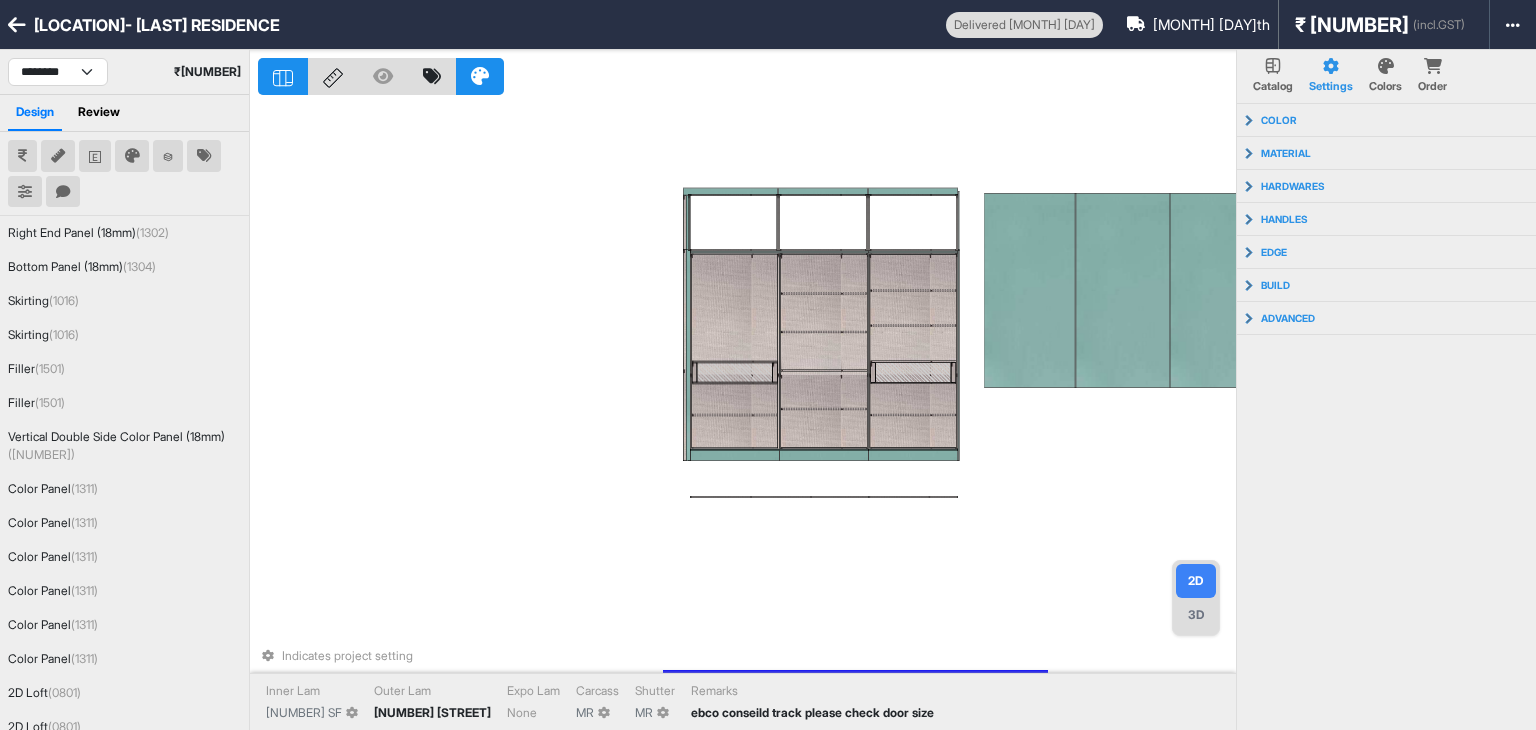 drag, startPoint x: 666, startPoint y: 673, endPoint x: 1117, endPoint y: 677, distance: 451.01773 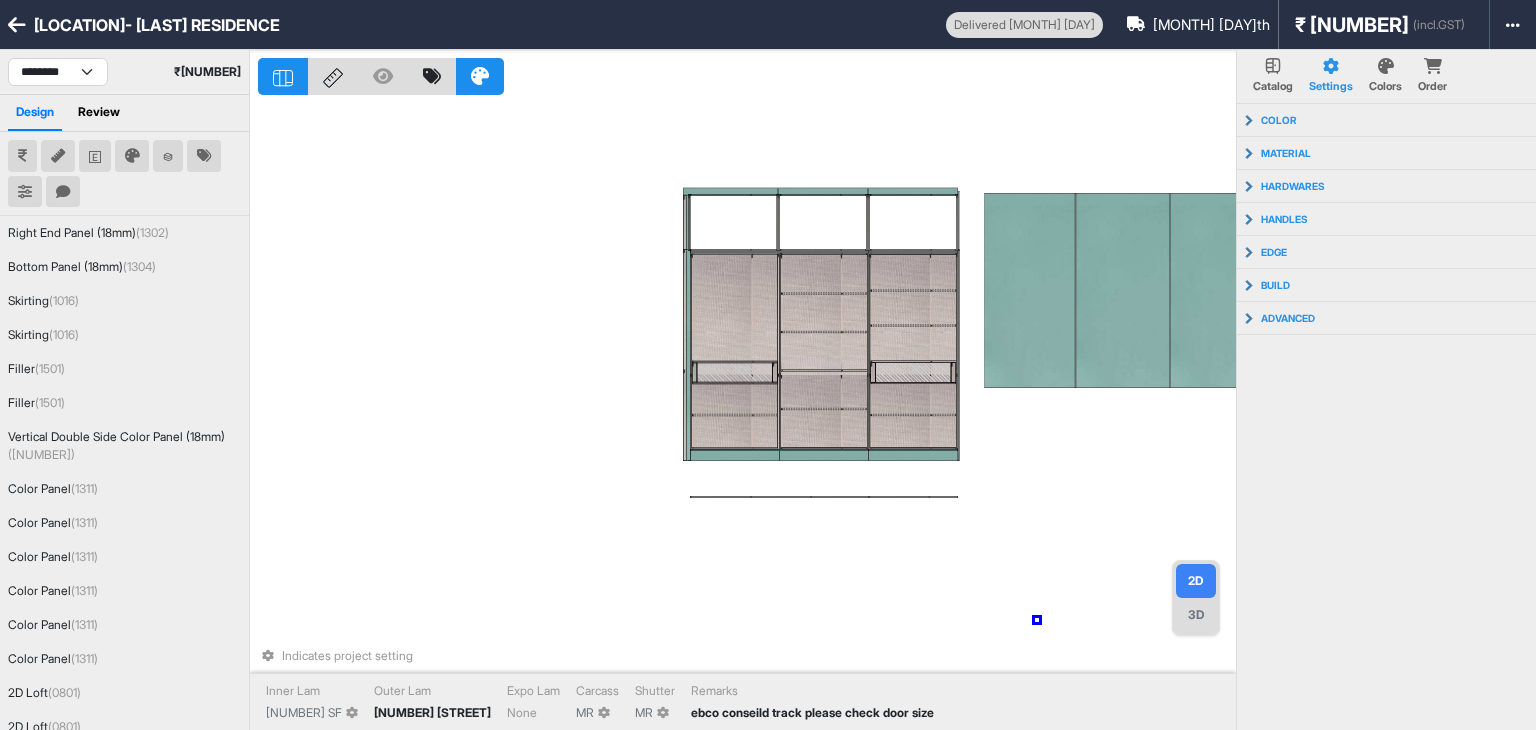 drag, startPoint x: 1035, startPoint y: 622, endPoint x: 1099, endPoint y: 598, distance: 68.35203 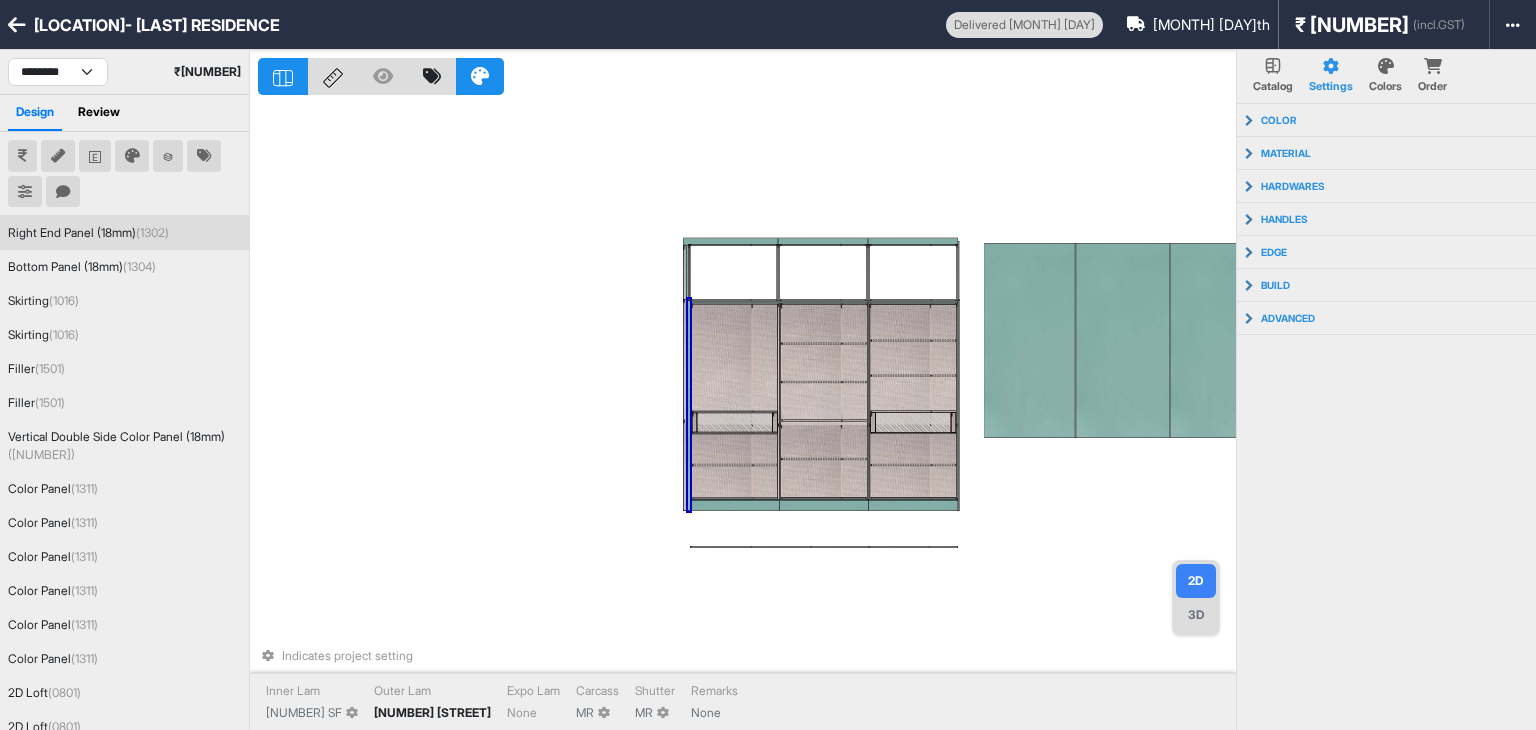 click on "Right End Panel ([NUMBER])  ([NUMBER])" at bounding box center [124, 233] 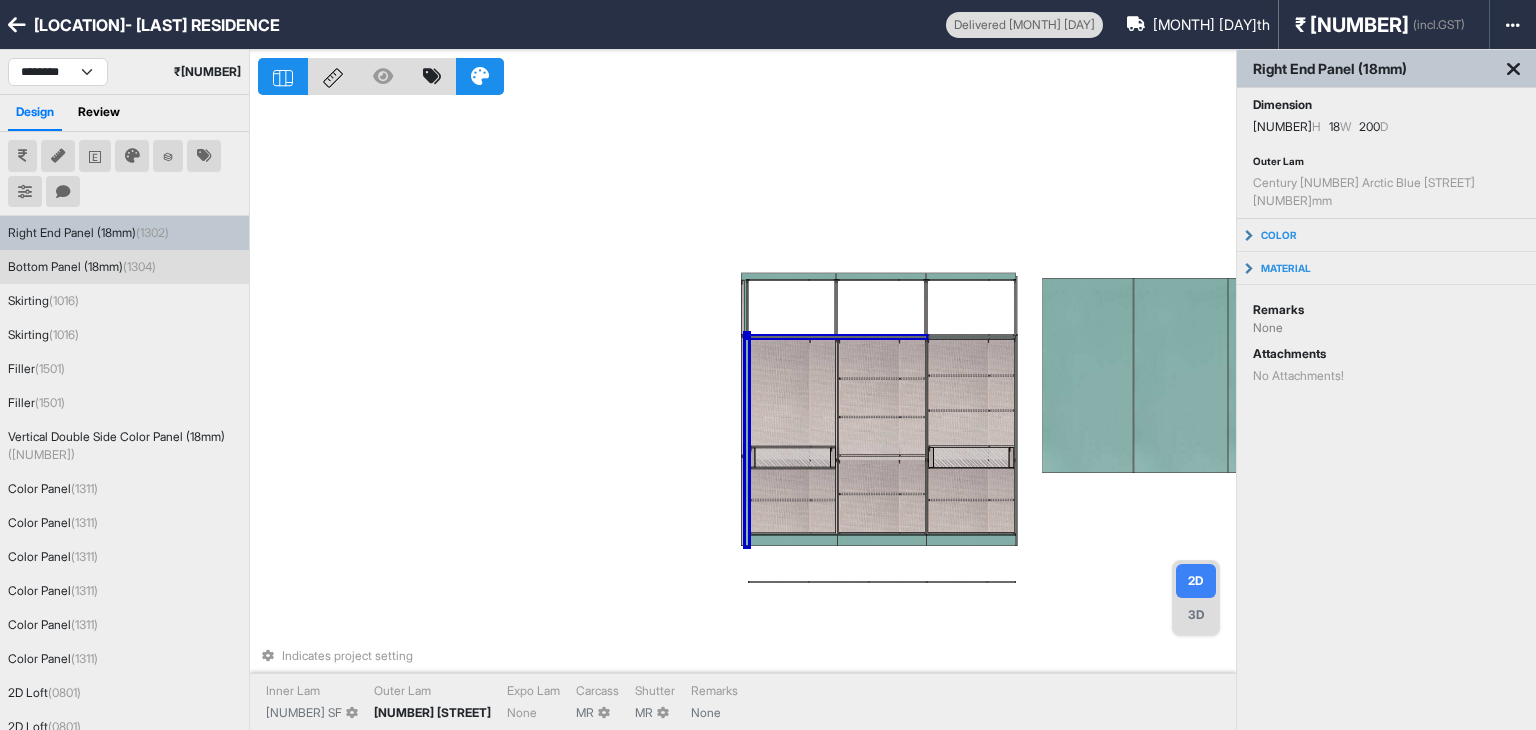 click on "(1304)" at bounding box center [139, 266] 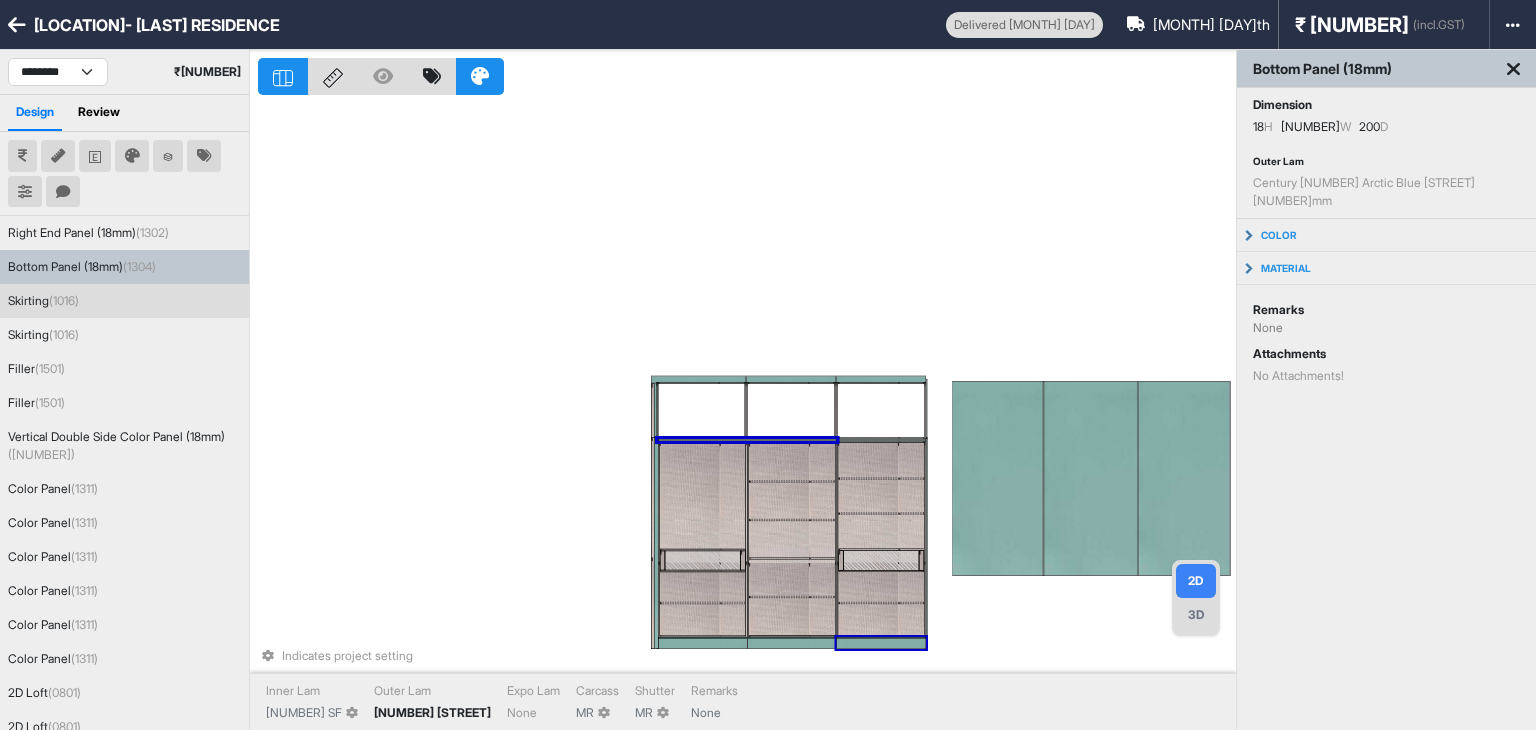 click on "Skirting  ([NUMBER])" at bounding box center [124, 301] 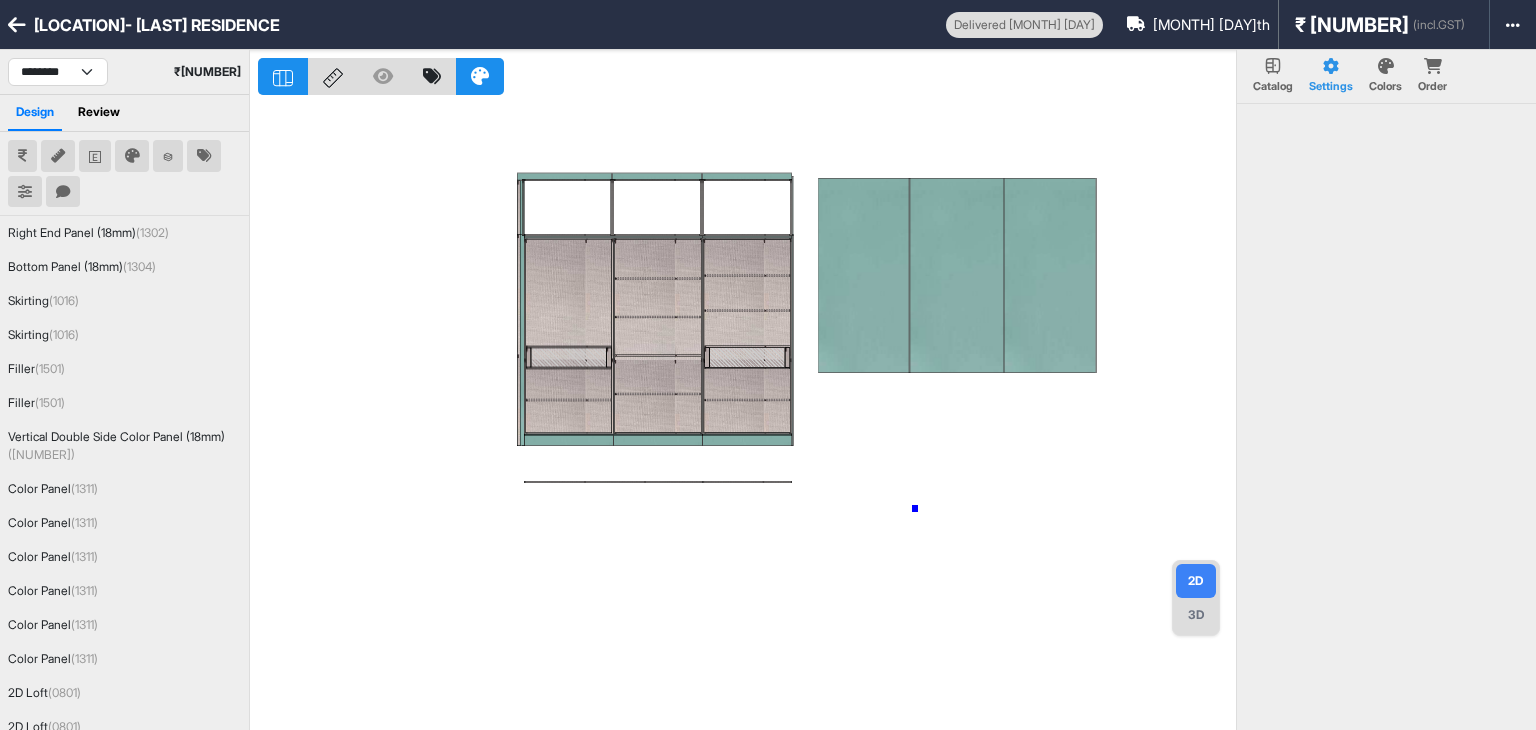drag, startPoint x: 915, startPoint y: 509, endPoint x: 897, endPoint y: 479, distance: 34.98571 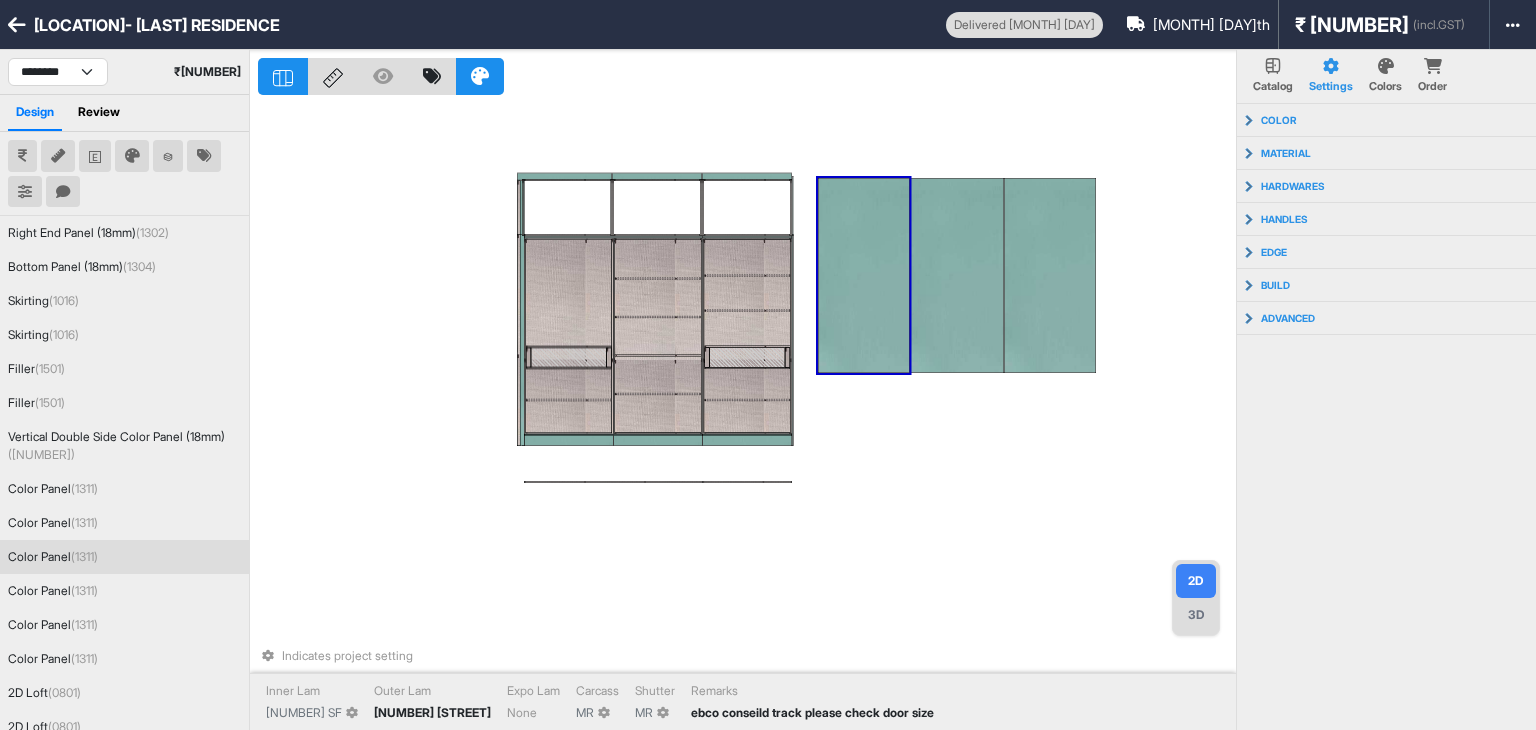 click at bounding box center (864, 275) 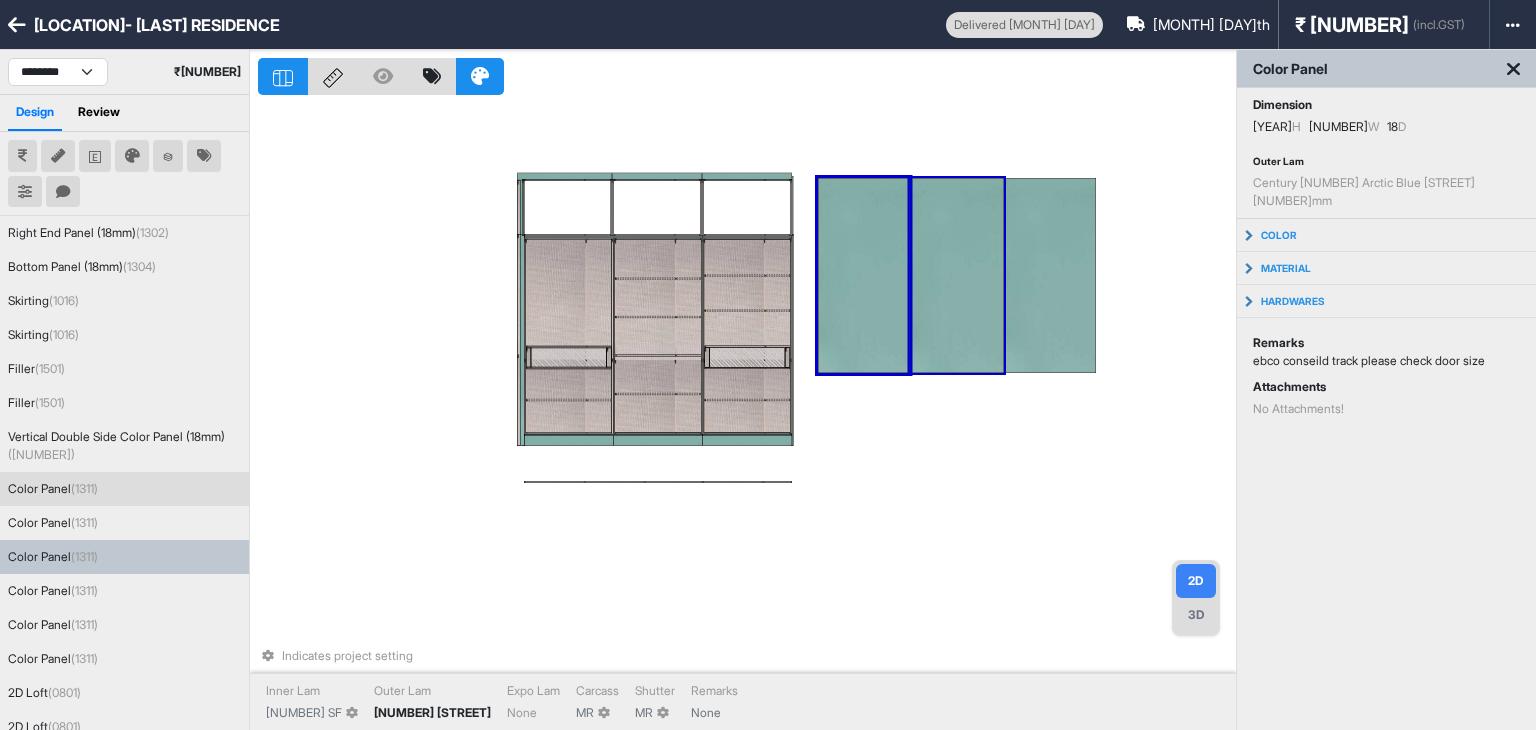 click at bounding box center (956, 275) 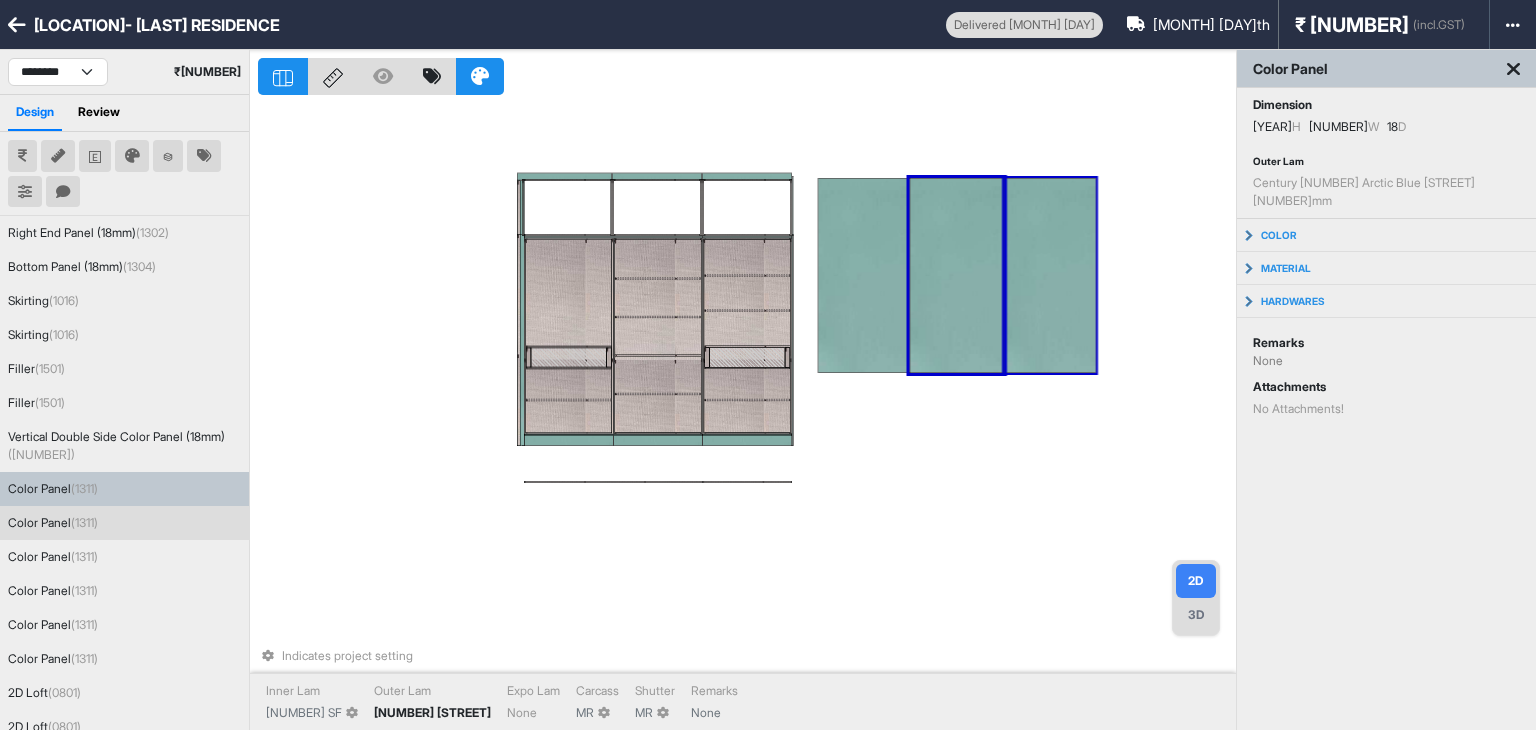 click at bounding box center [1050, 275] 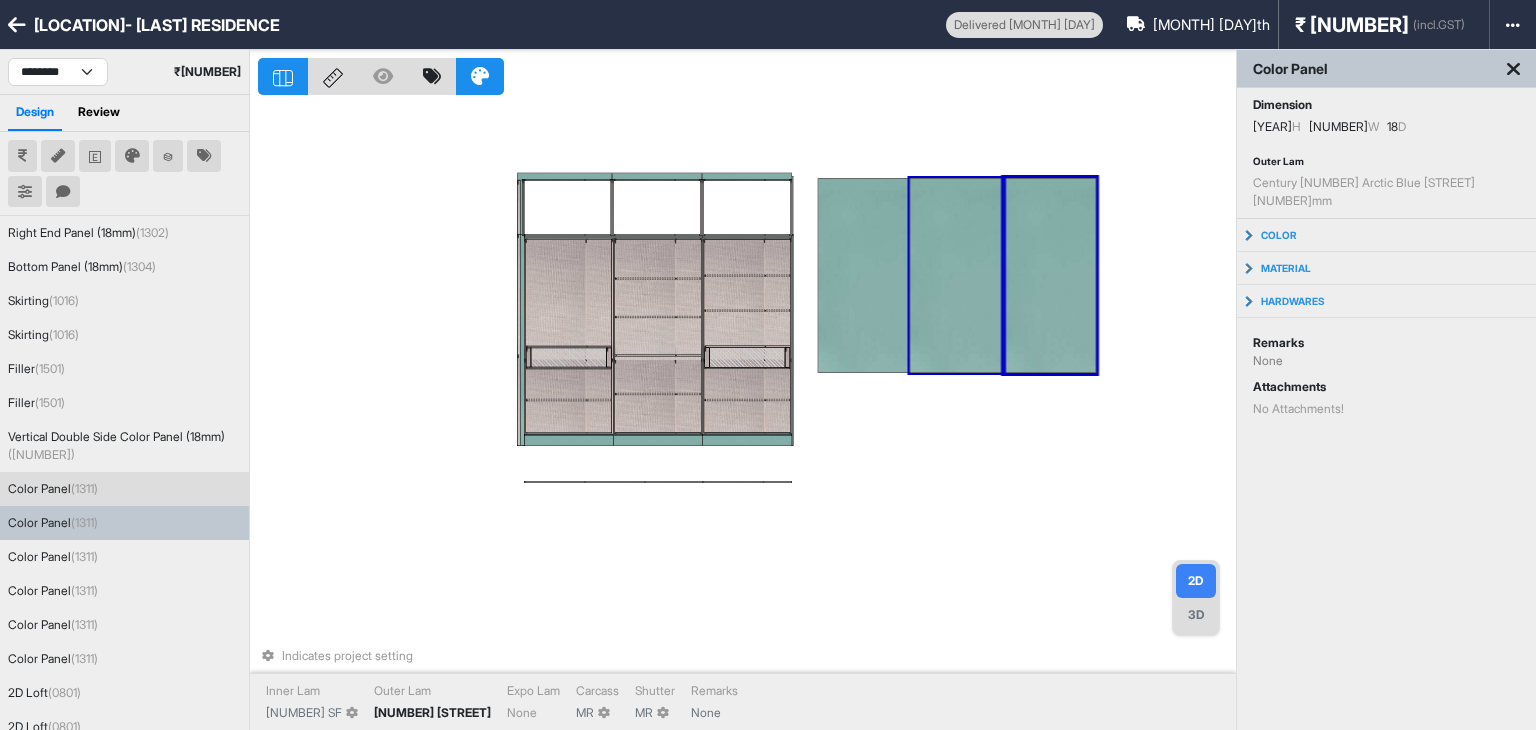 click at bounding box center (956, 275) 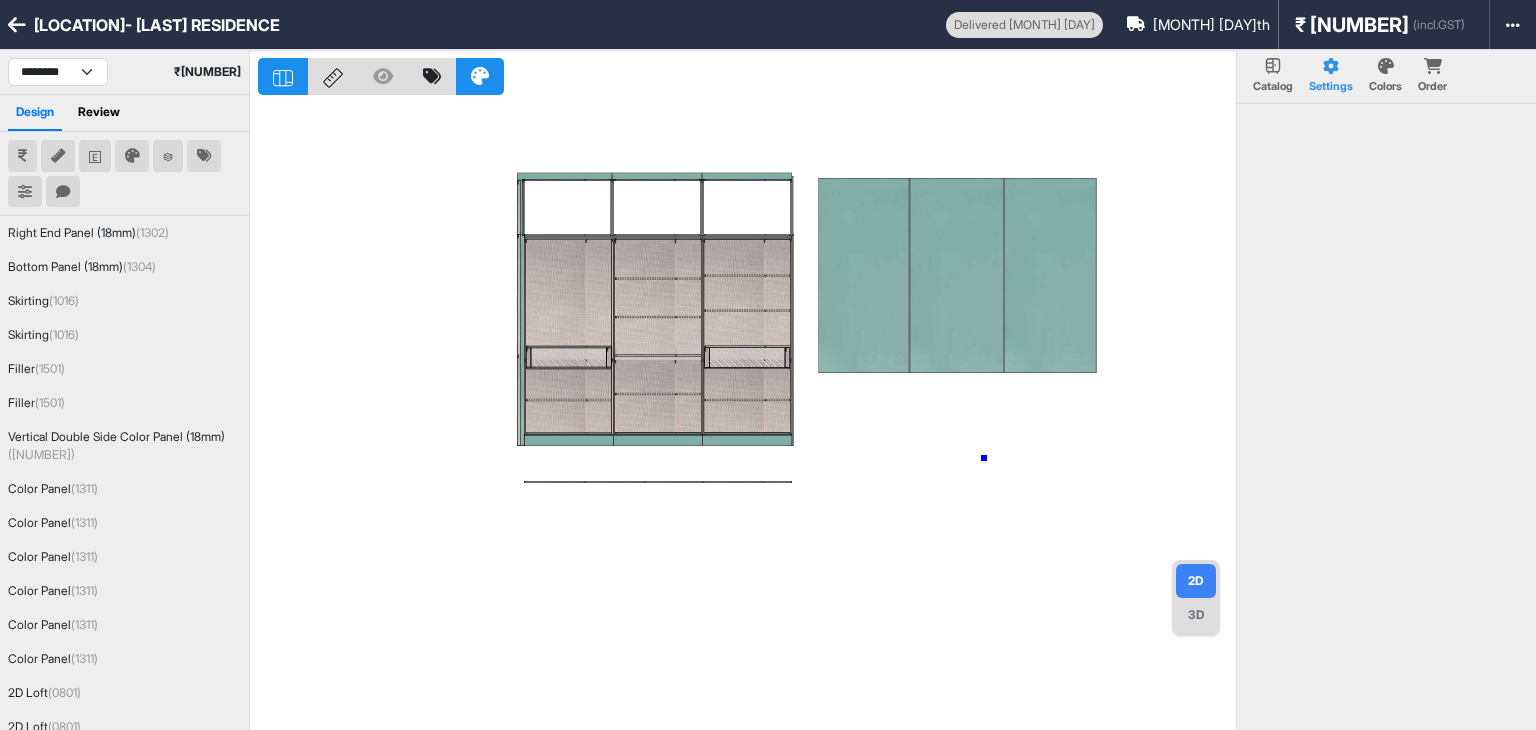 click at bounding box center (747, 415) 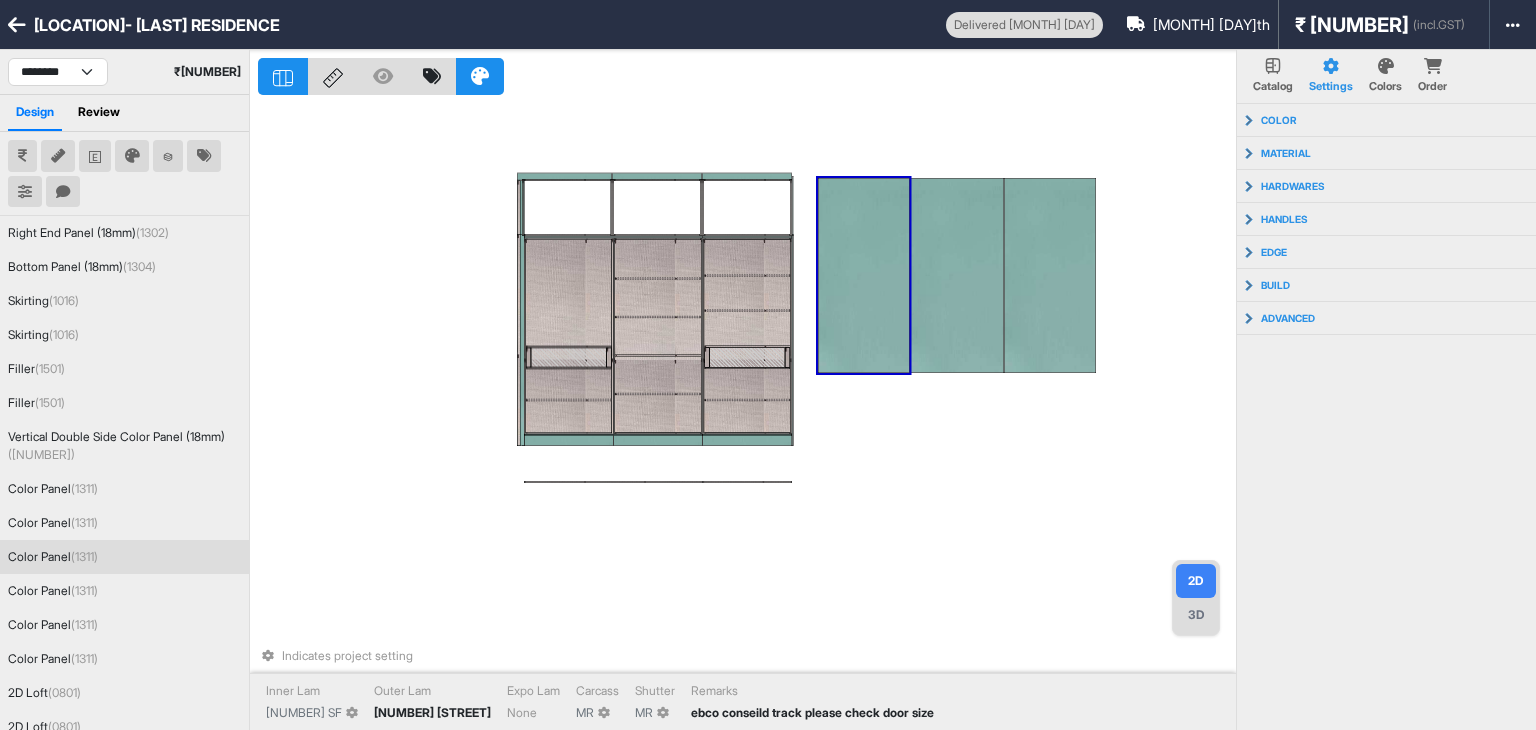 click at bounding box center (864, 275) 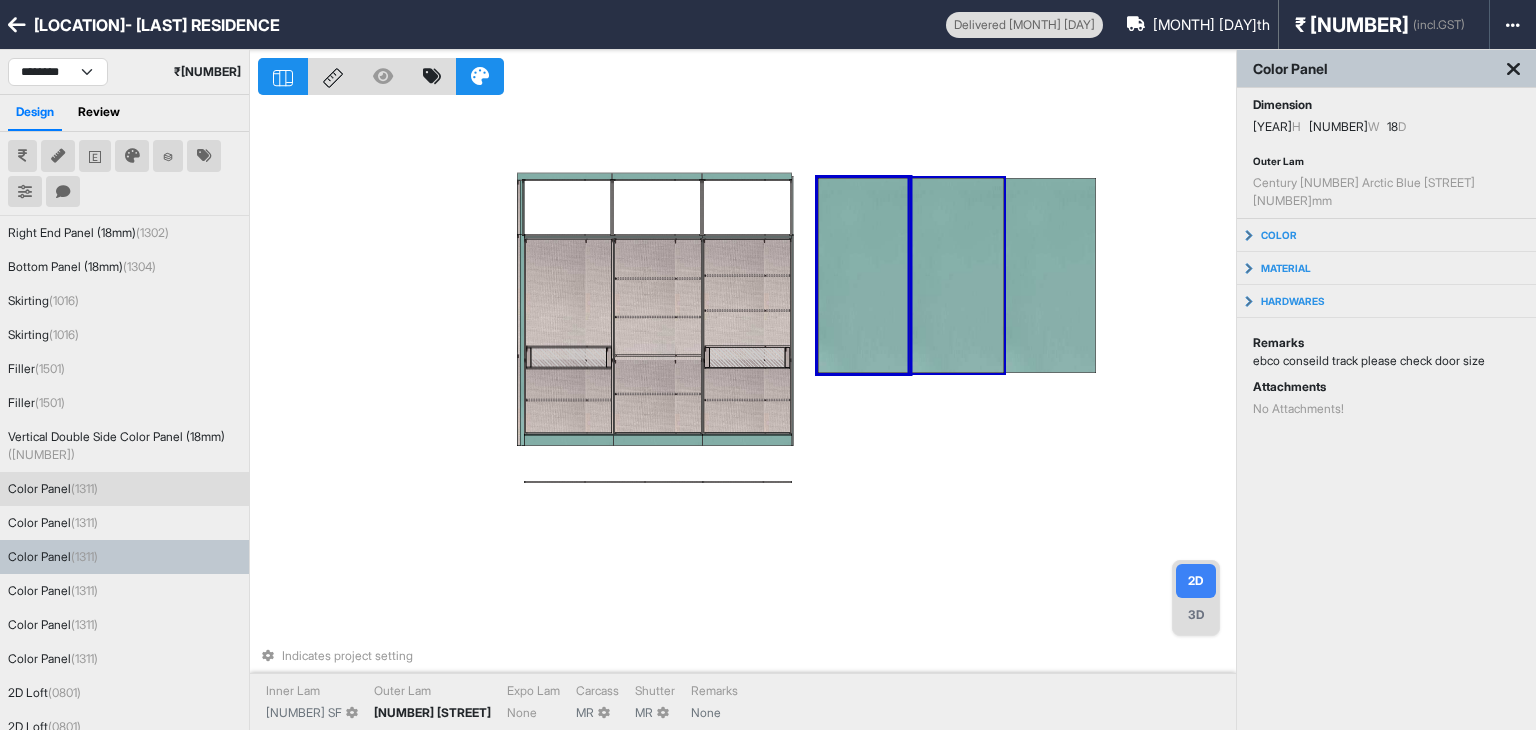 click at bounding box center [956, 275] 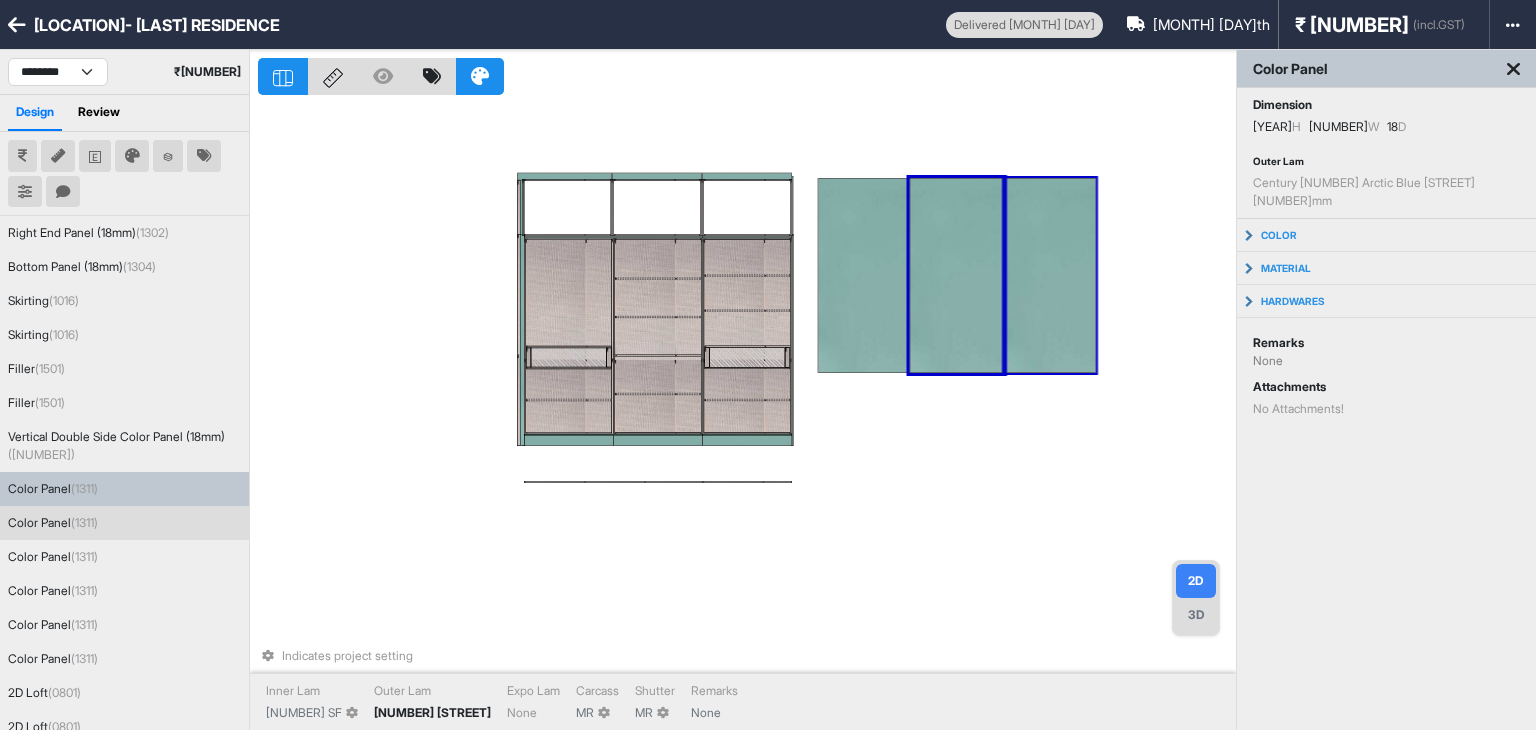 click at bounding box center [1050, 275] 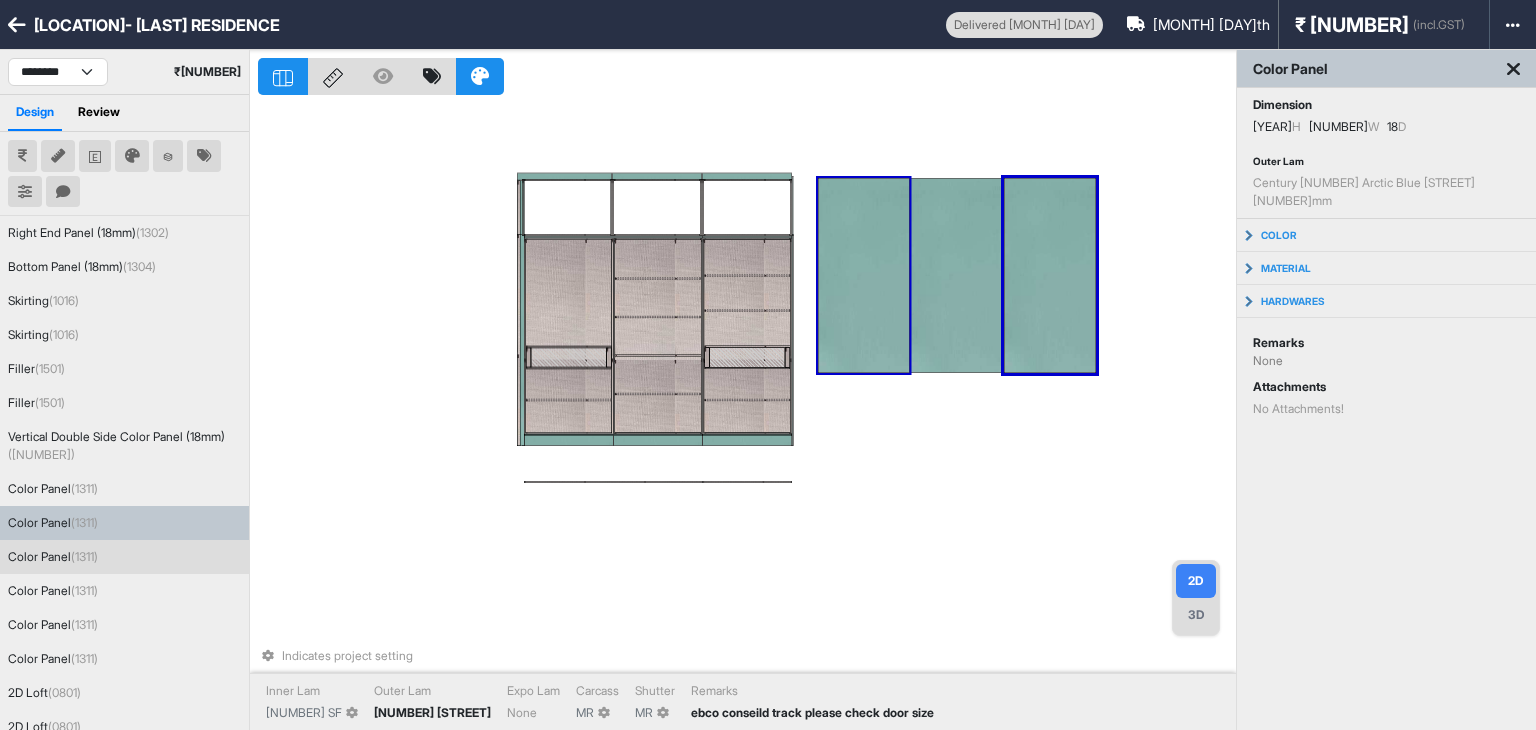 click at bounding box center [864, 275] 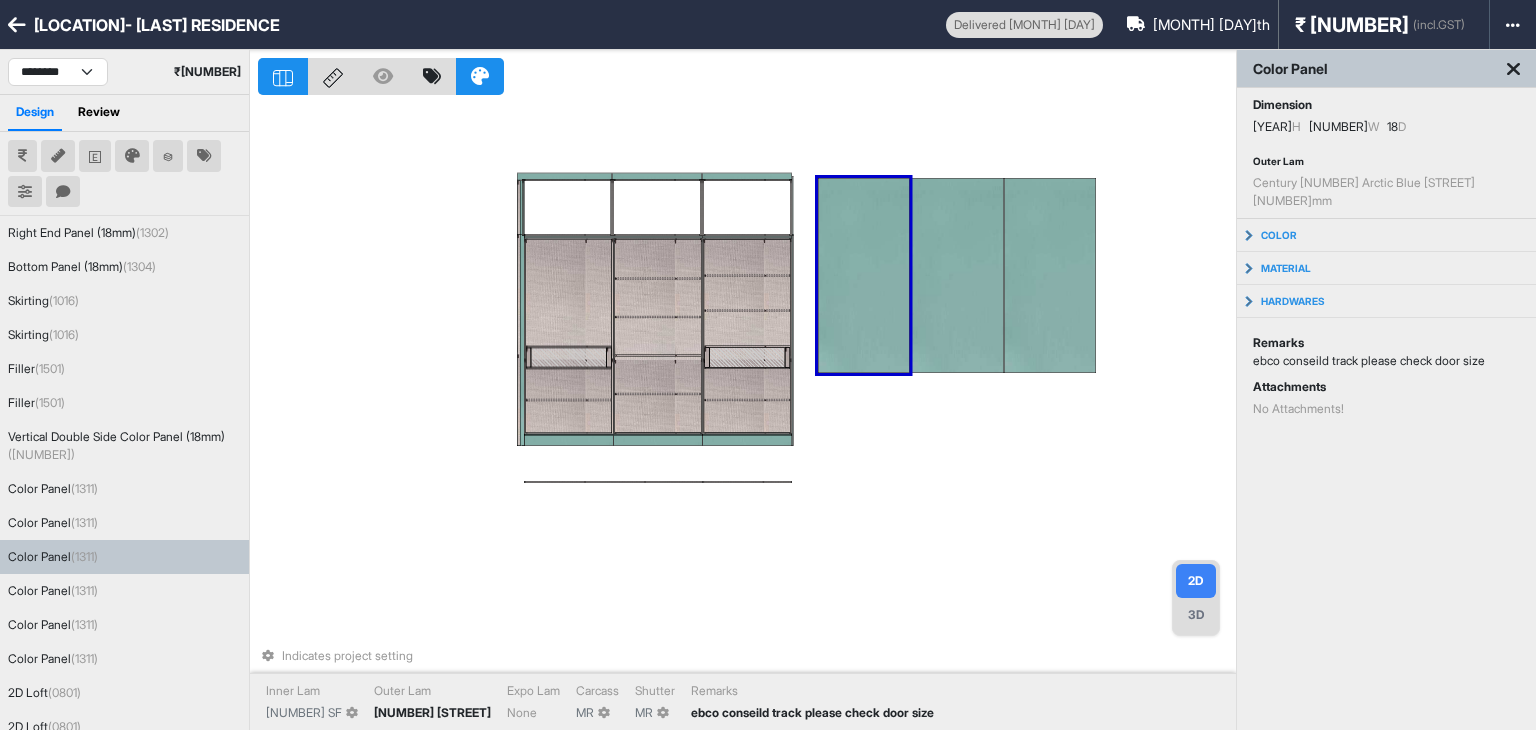 click on "Indicates project setting Inner Lam [NUMBER] SF Outer Lam [NUMBER] [STREET] Expo Lam None Carcass MR Shutter MR Remarks ebco conseild track please check door size" at bounding box center [747, 415] 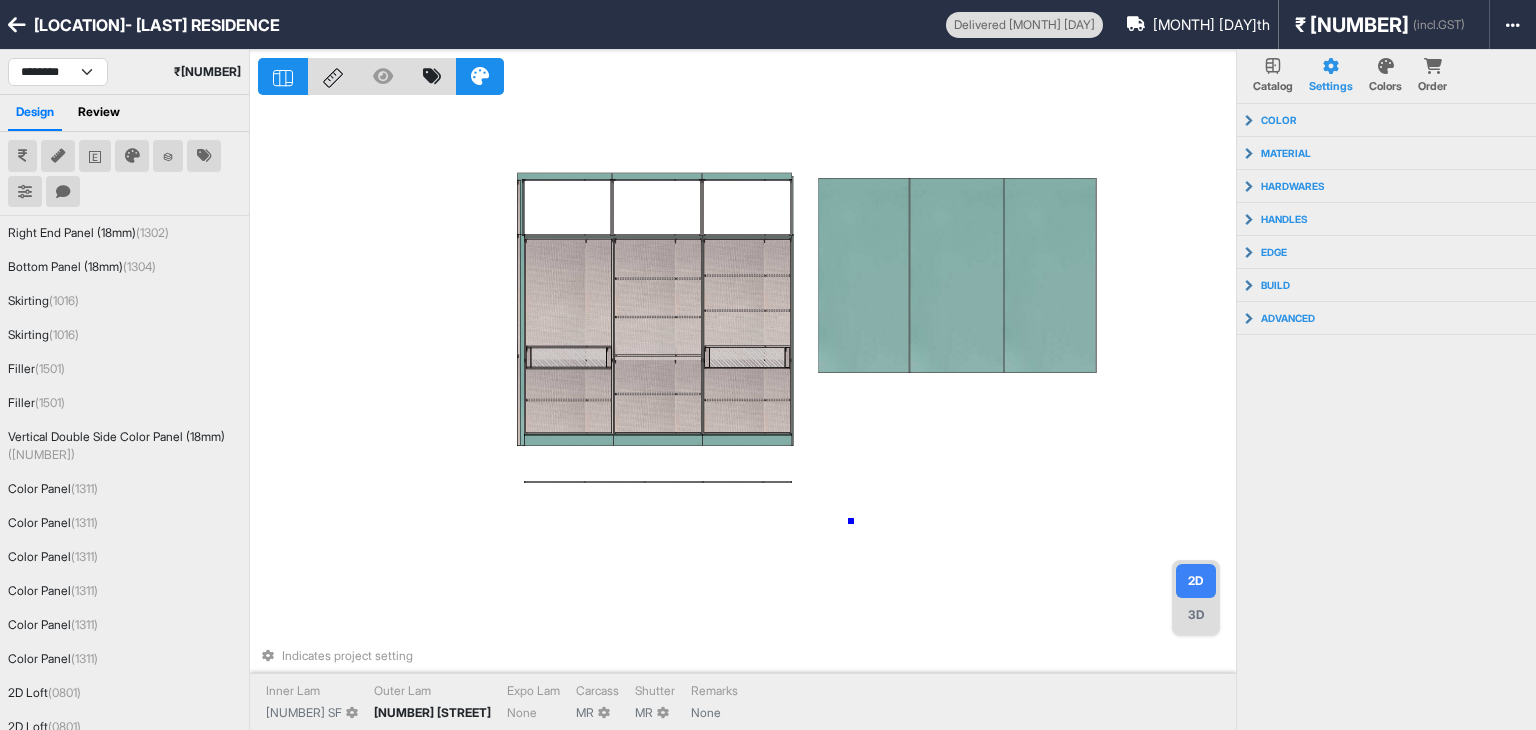 click on "Indicates project setting Inner Lam [NUMBER] SF Outer Lam [NUMBER] [STREET] Expo Lam None Carcass MR Shutter MR Remarks None" at bounding box center (747, 415) 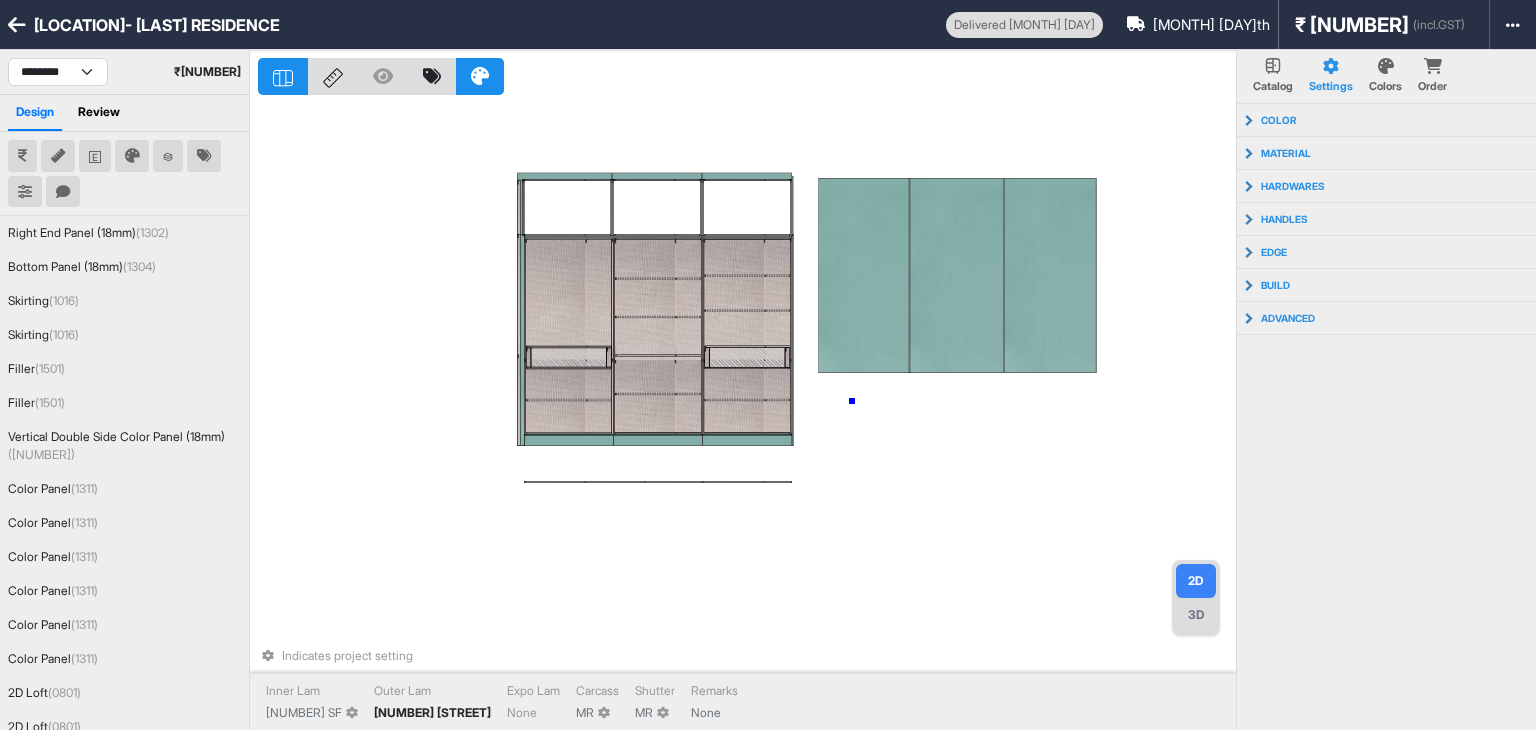 click on "Indicates project setting Inner Lam [NUMBER] SF Outer Lam [NUMBER] [STREET] Expo Lam None Carcass MR Shutter MR Remarks None" at bounding box center [747, 415] 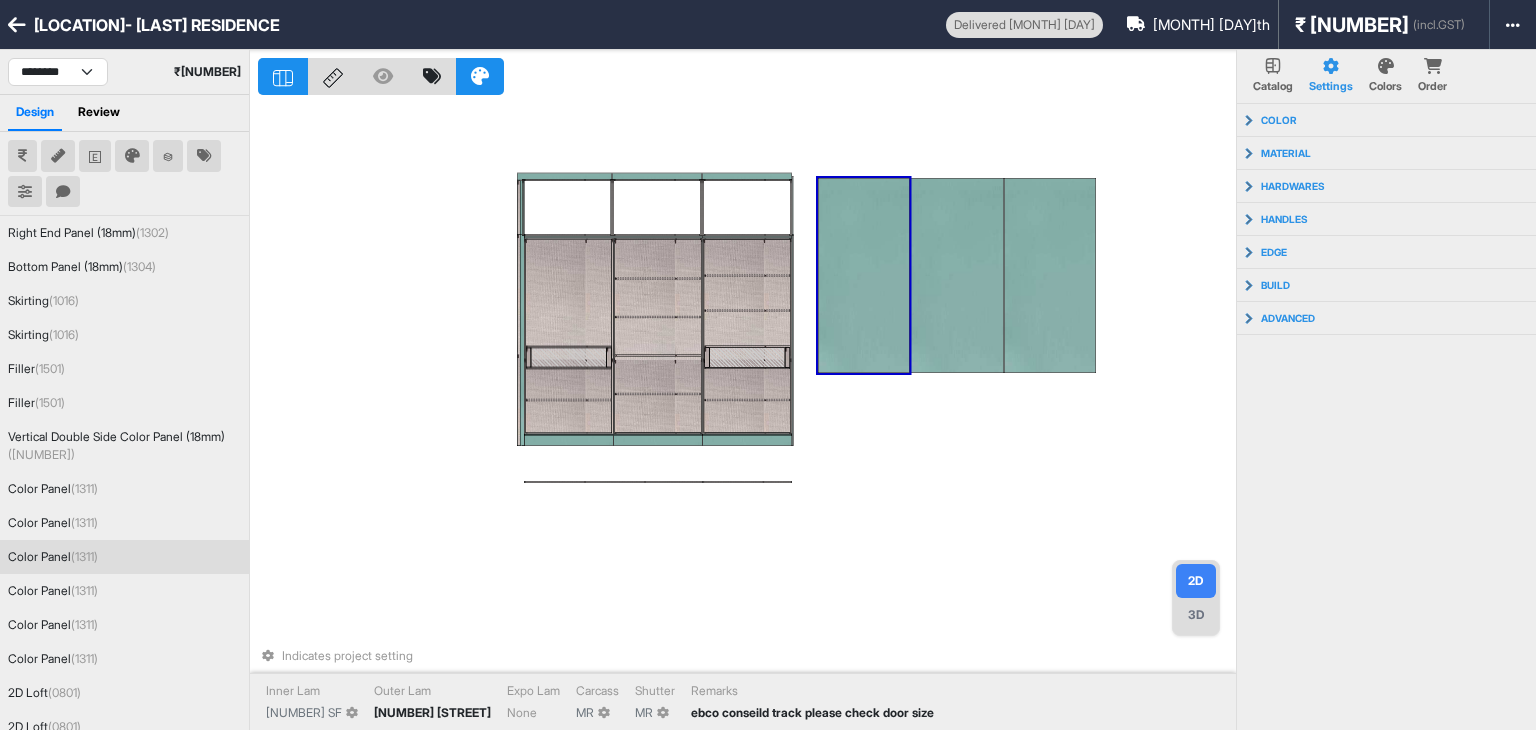 click at bounding box center [864, 275] 